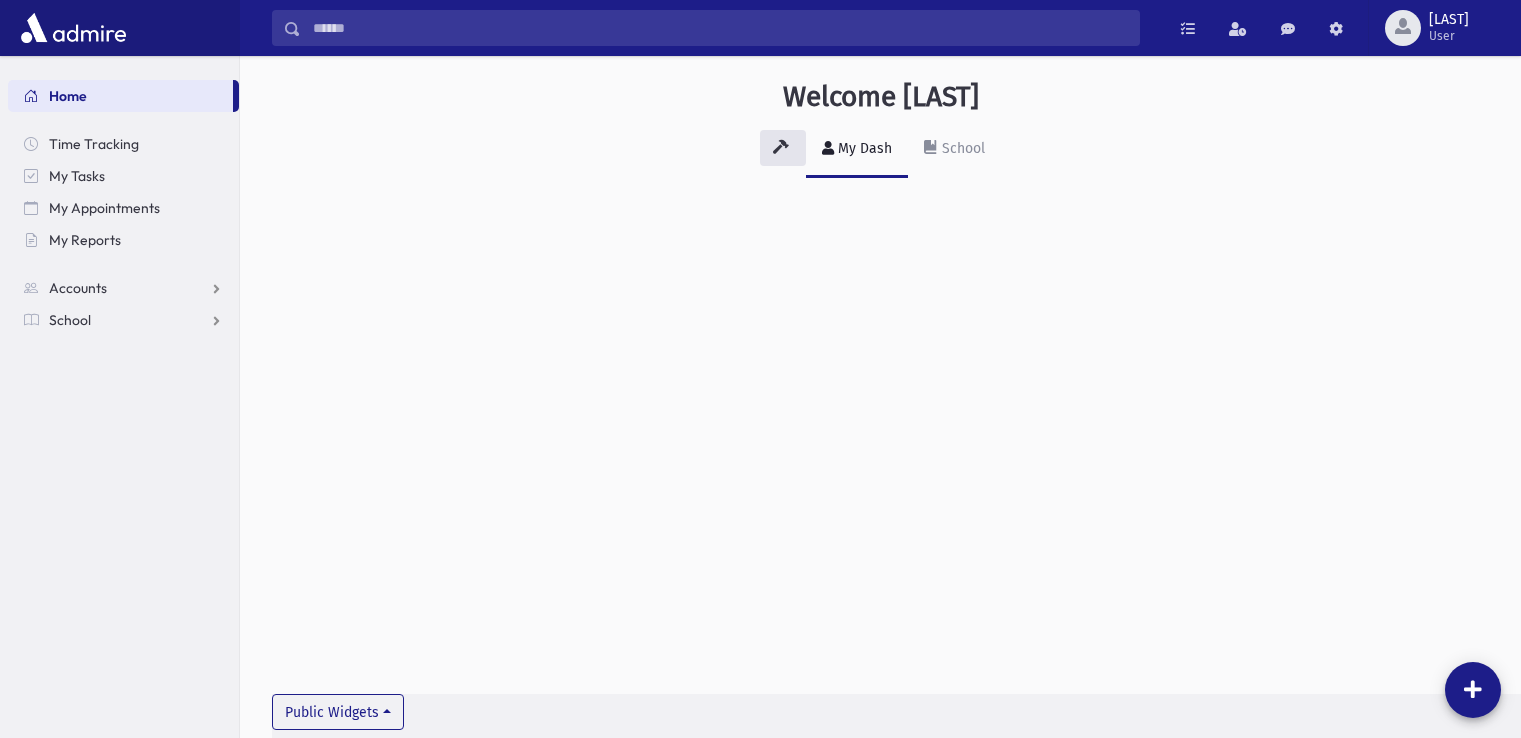 scroll, scrollTop: 0, scrollLeft: 0, axis: both 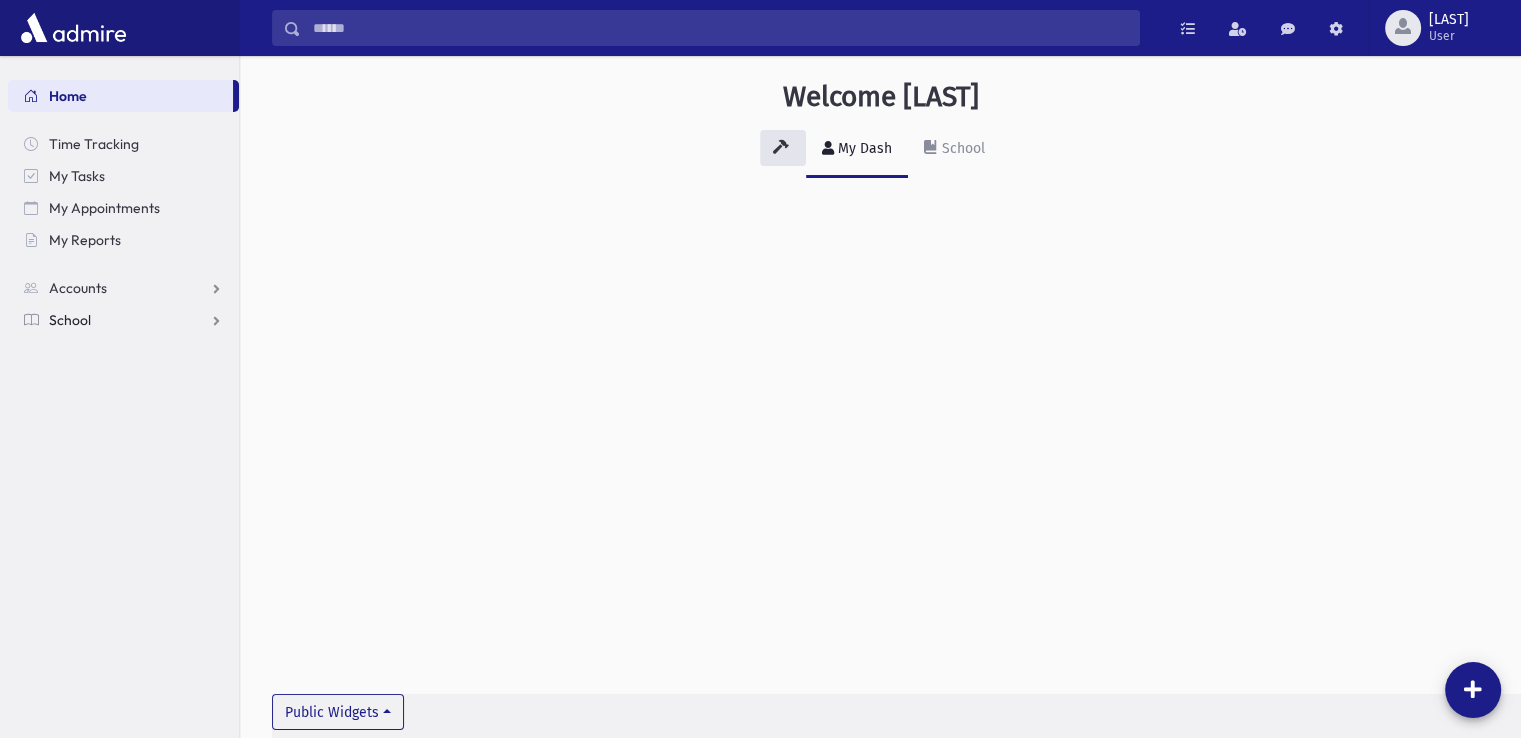 click on "School" at bounding box center [123, 288] 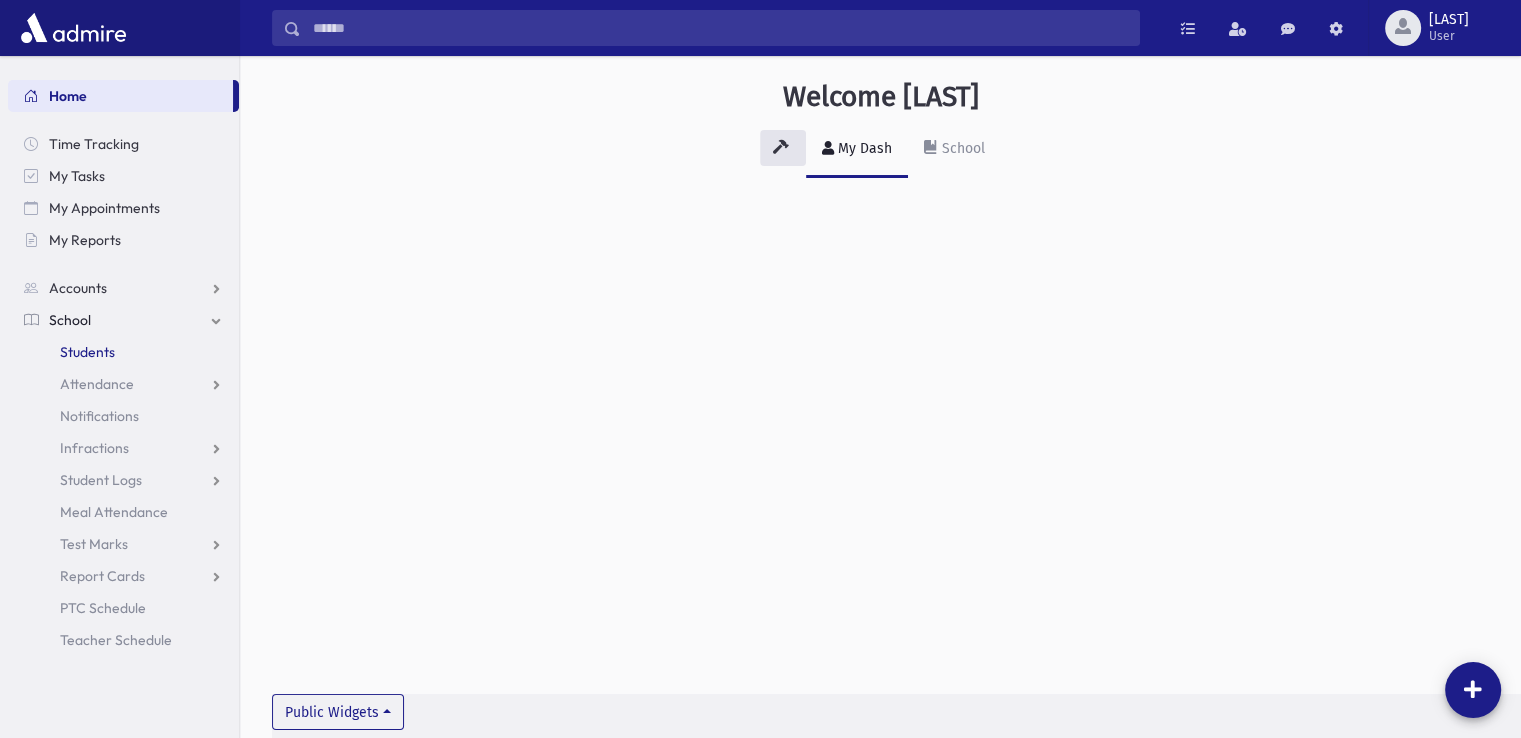click on "Students" at bounding box center [123, 352] 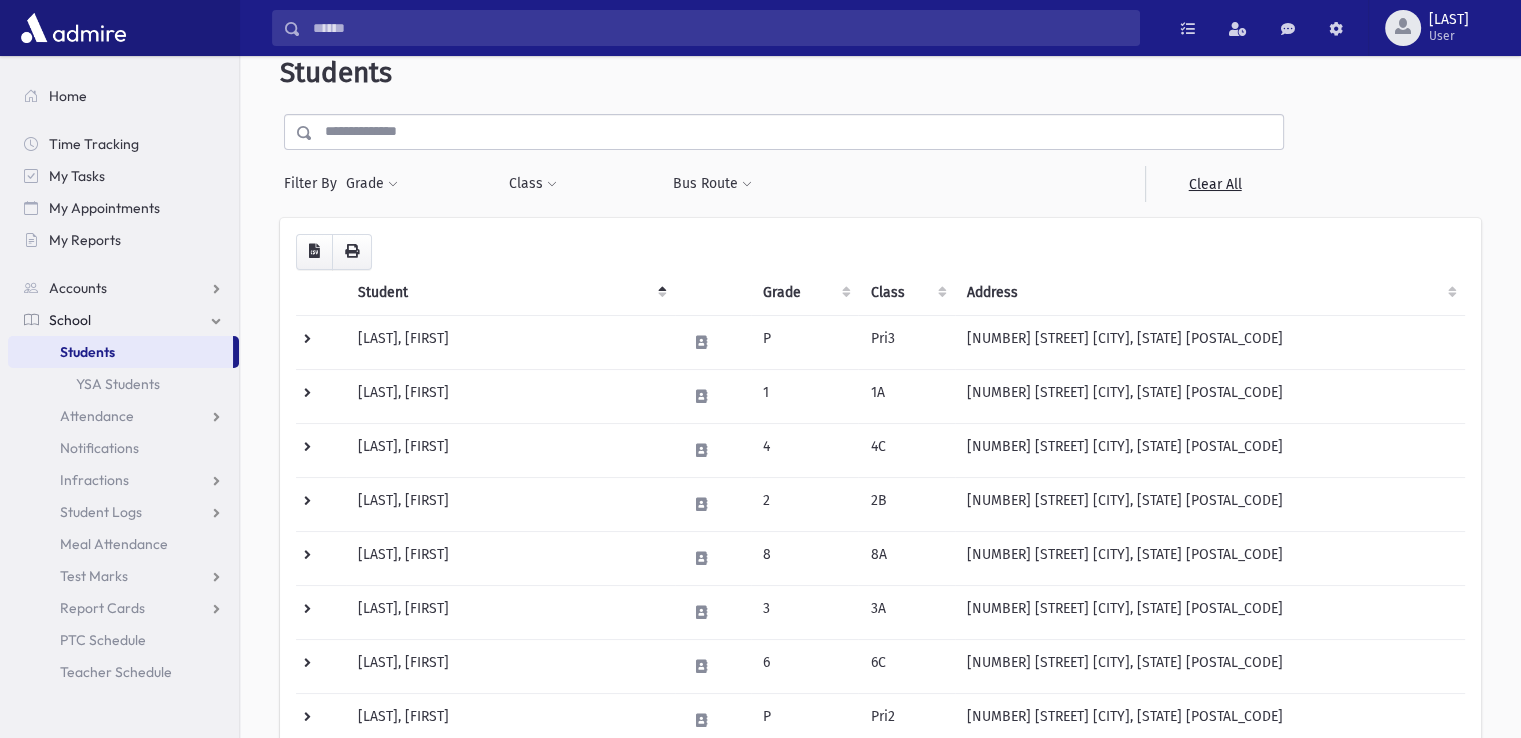 scroll, scrollTop: 0, scrollLeft: 0, axis: both 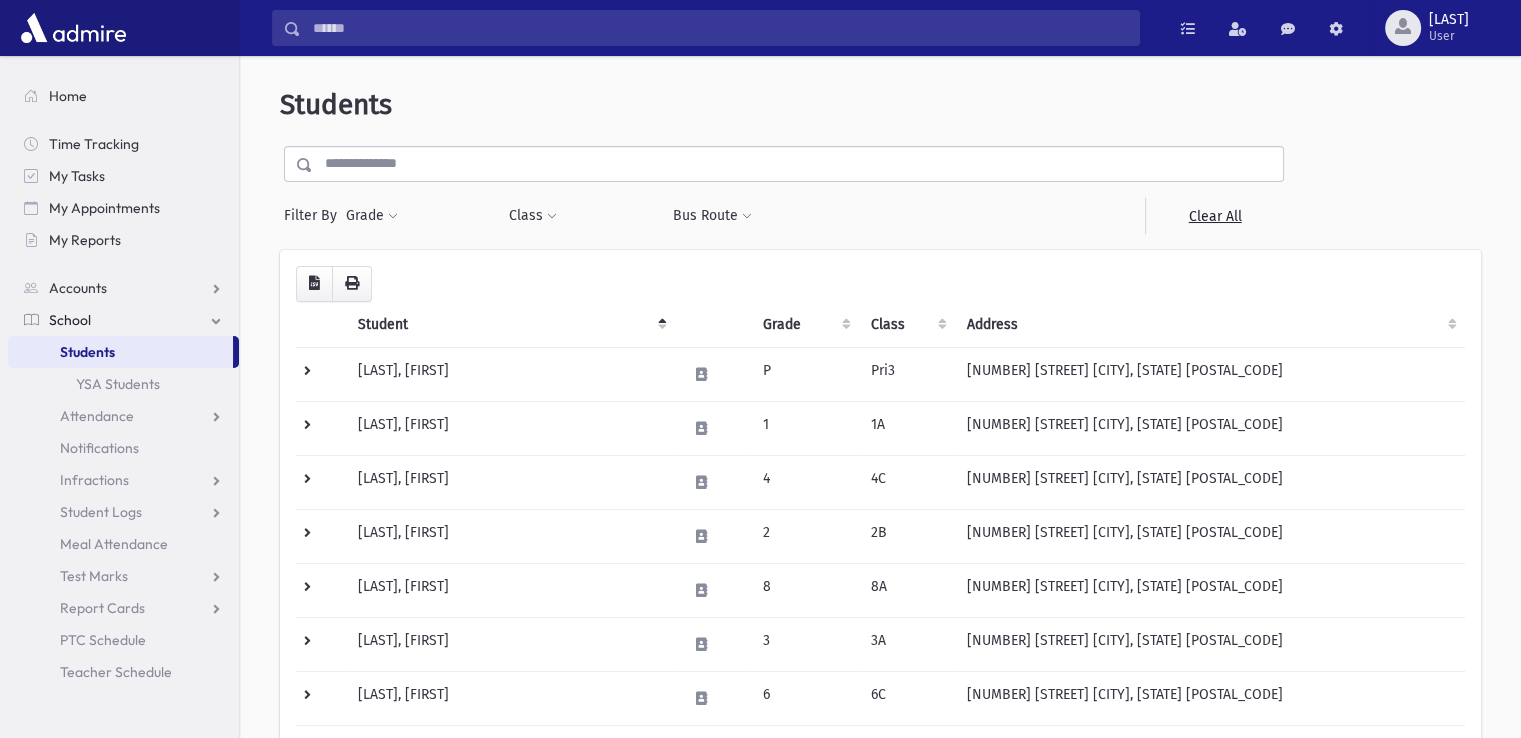 click at bounding box center (798, 164) 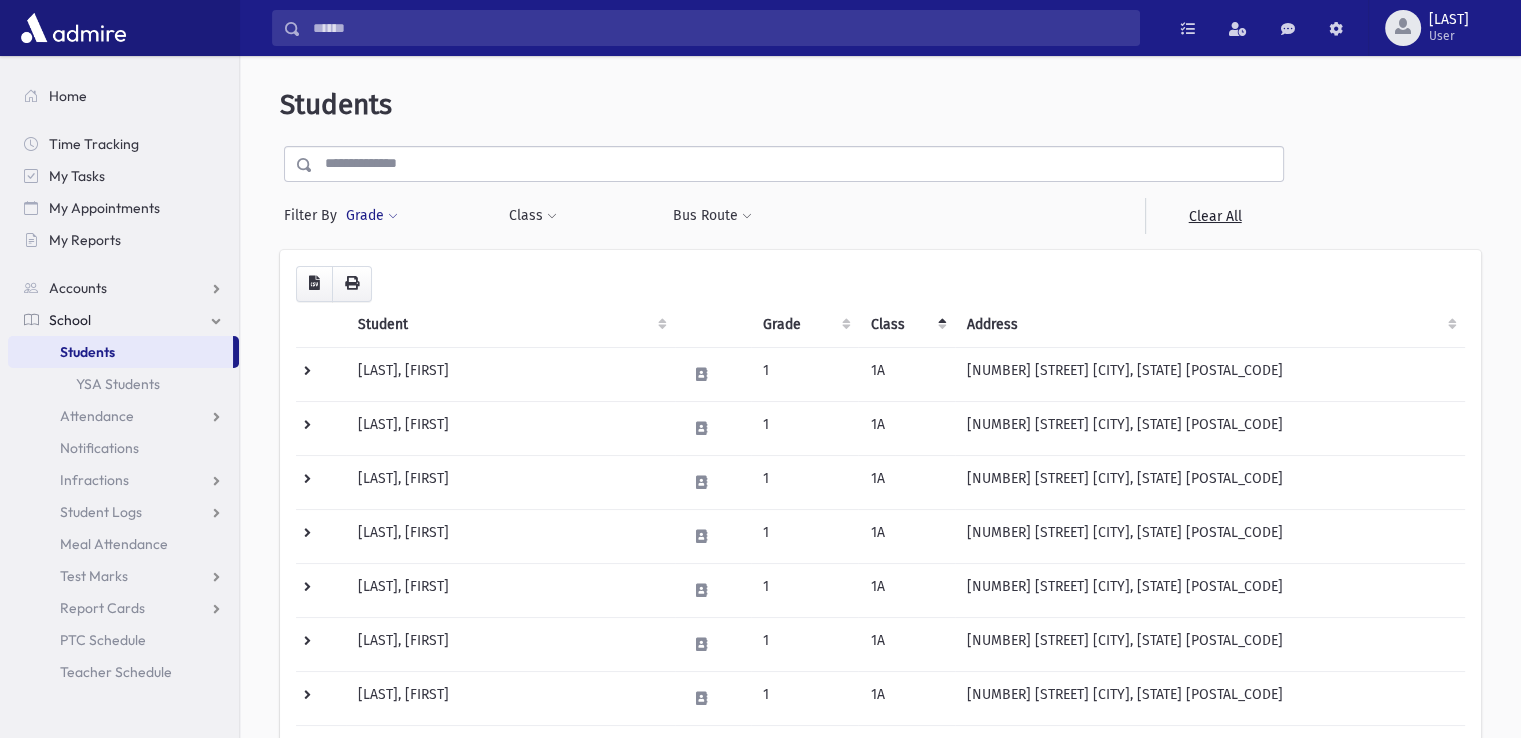 click at bounding box center (393, 217) 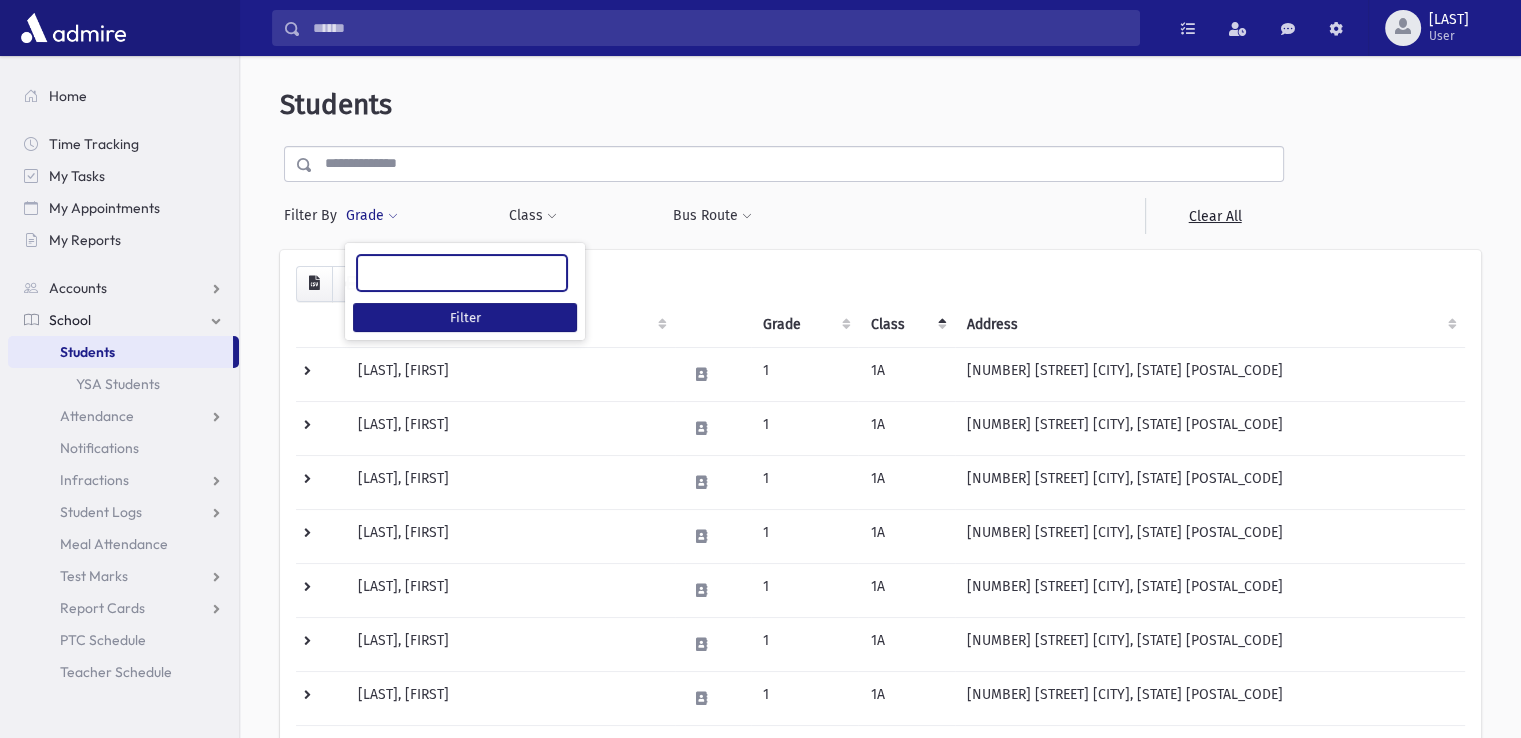 click at bounding box center [462, 271] 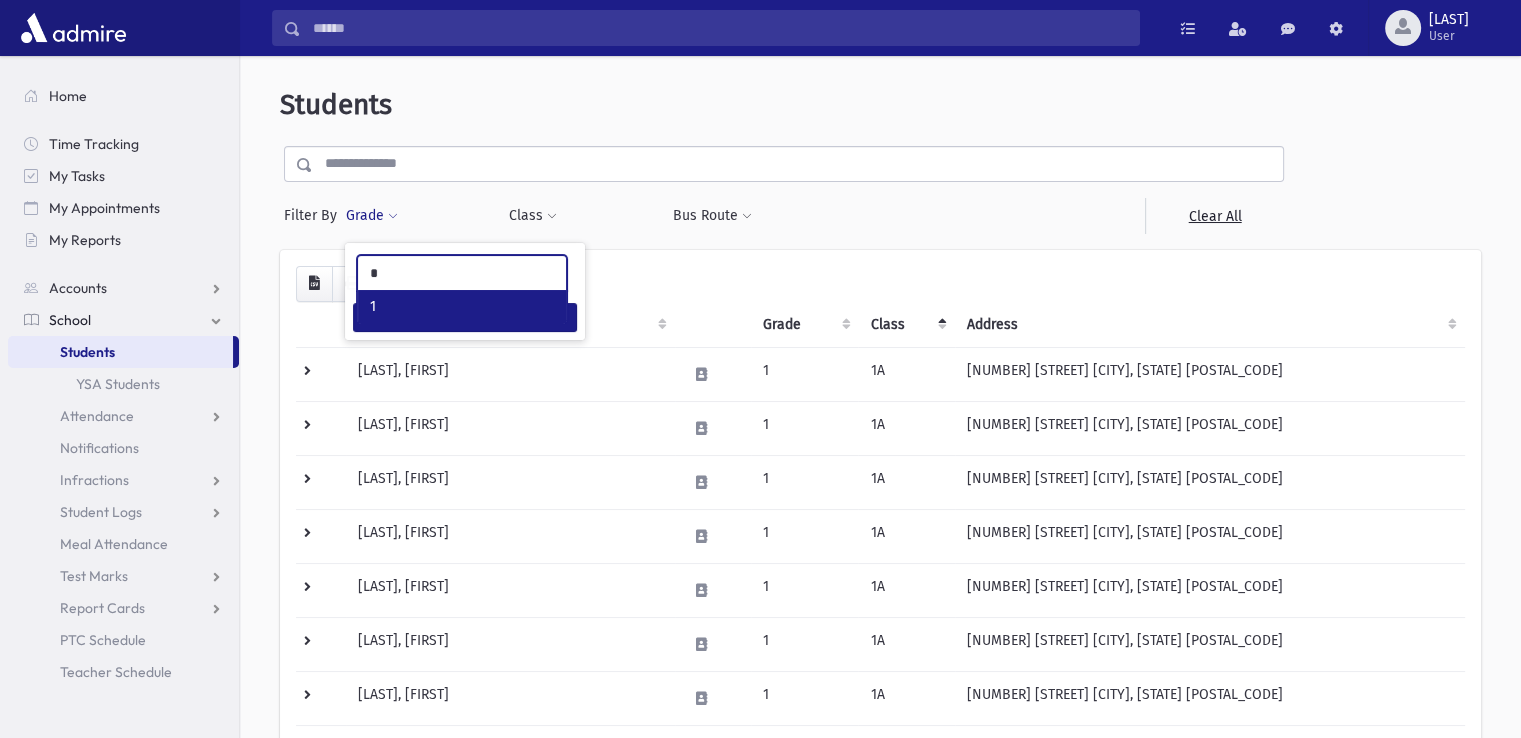 type on "*" 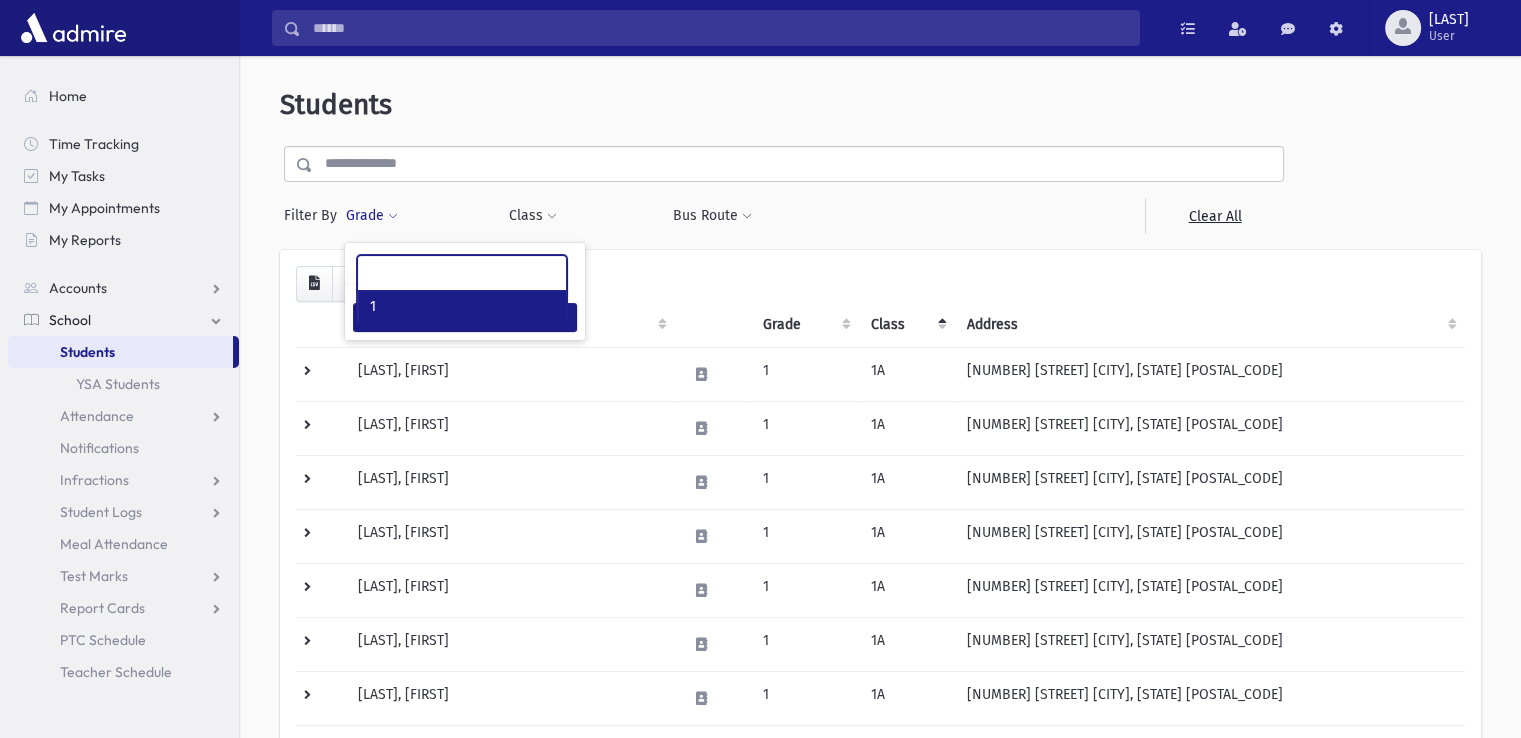 scroll, scrollTop: 17, scrollLeft: 0, axis: vertical 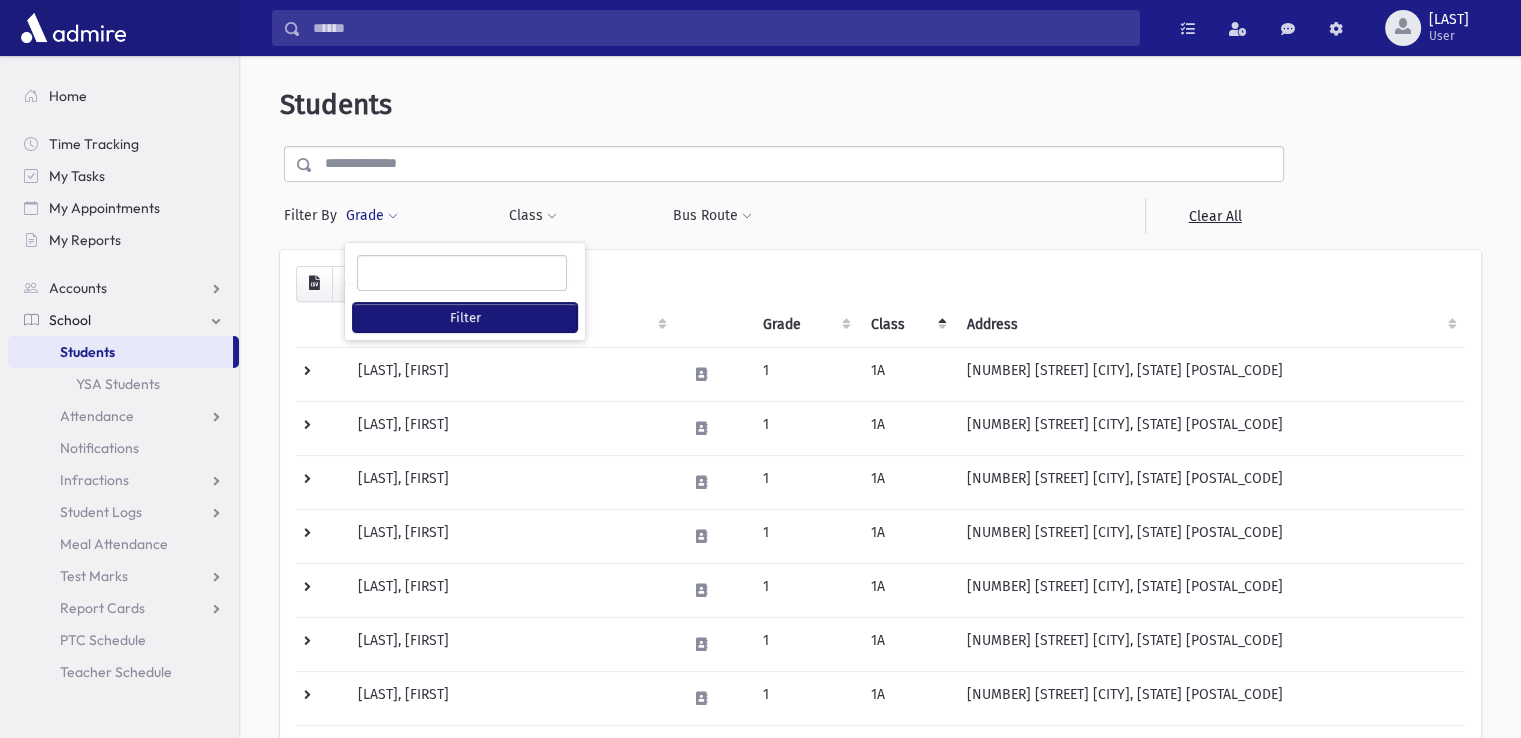 click on "Filter" at bounding box center (465, 317) 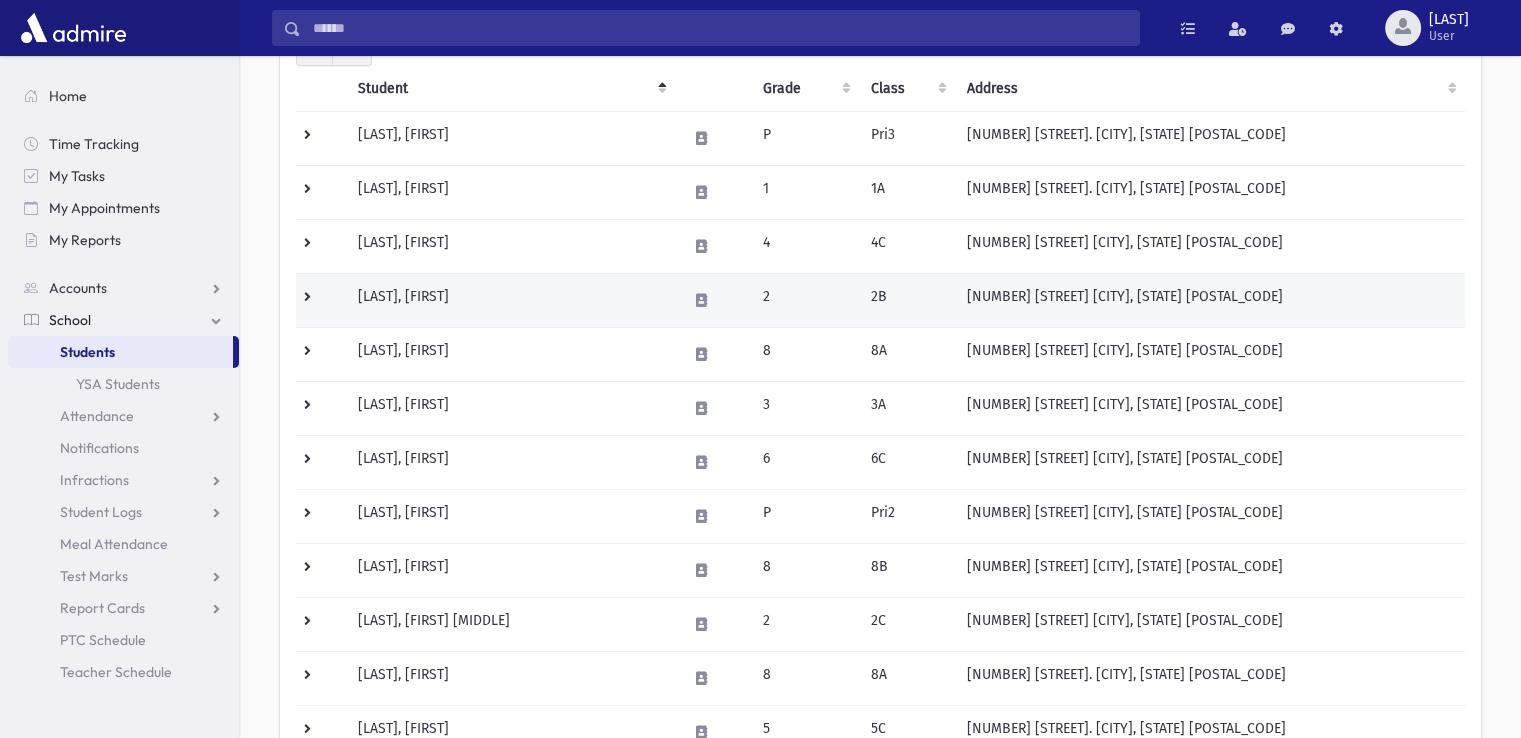 scroll, scrollTop: 0, scrollLeft: 0, axis: both 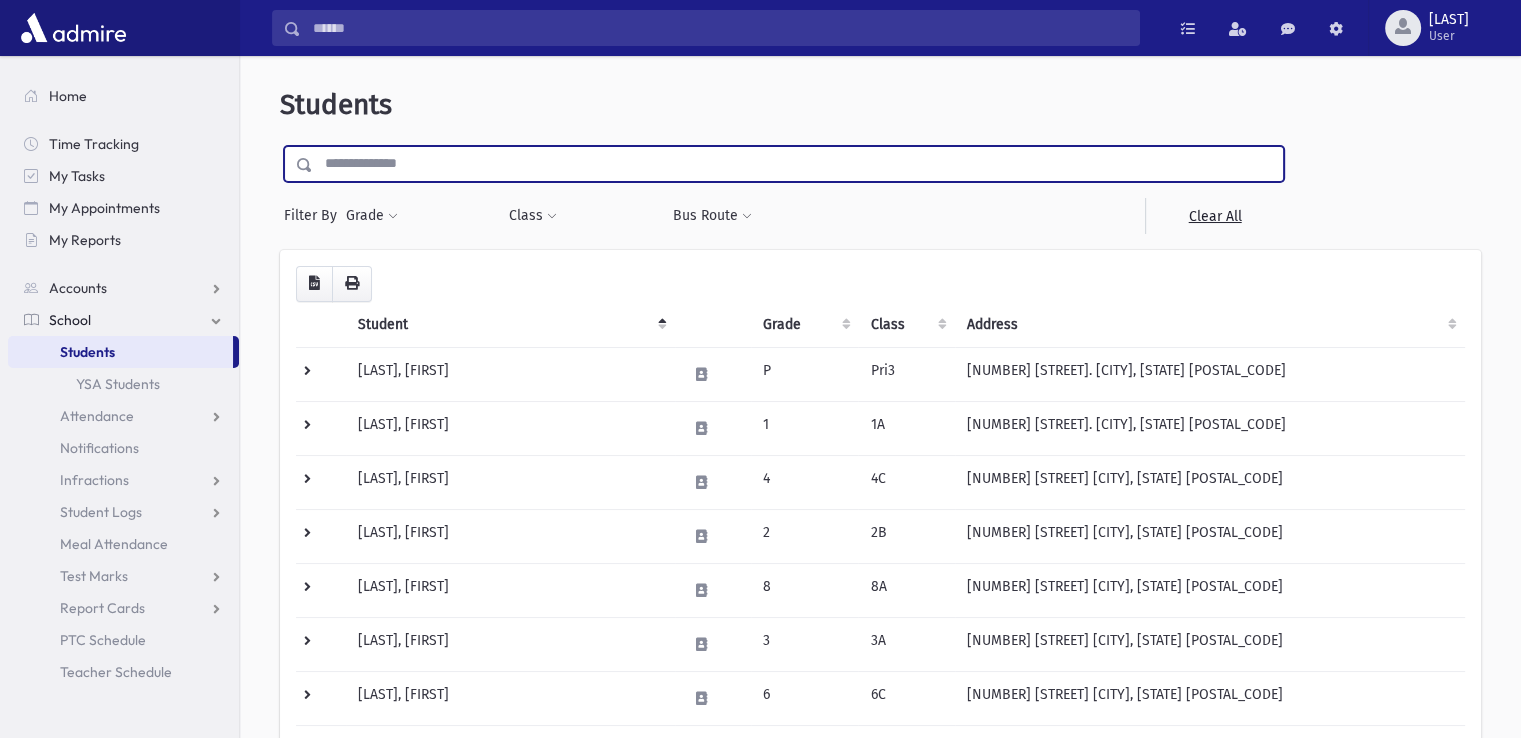 click at bounding box center [798, 164] 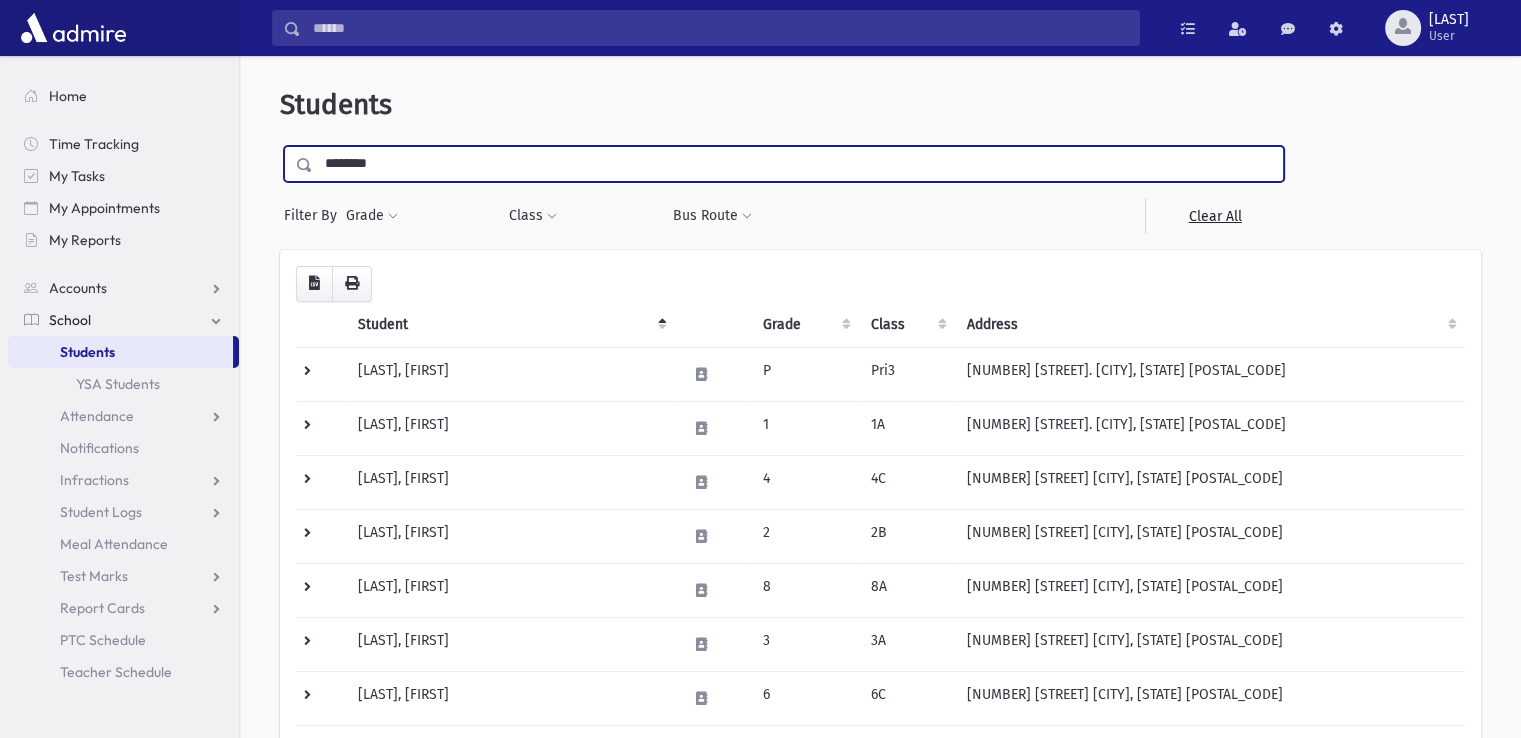 type on "********" 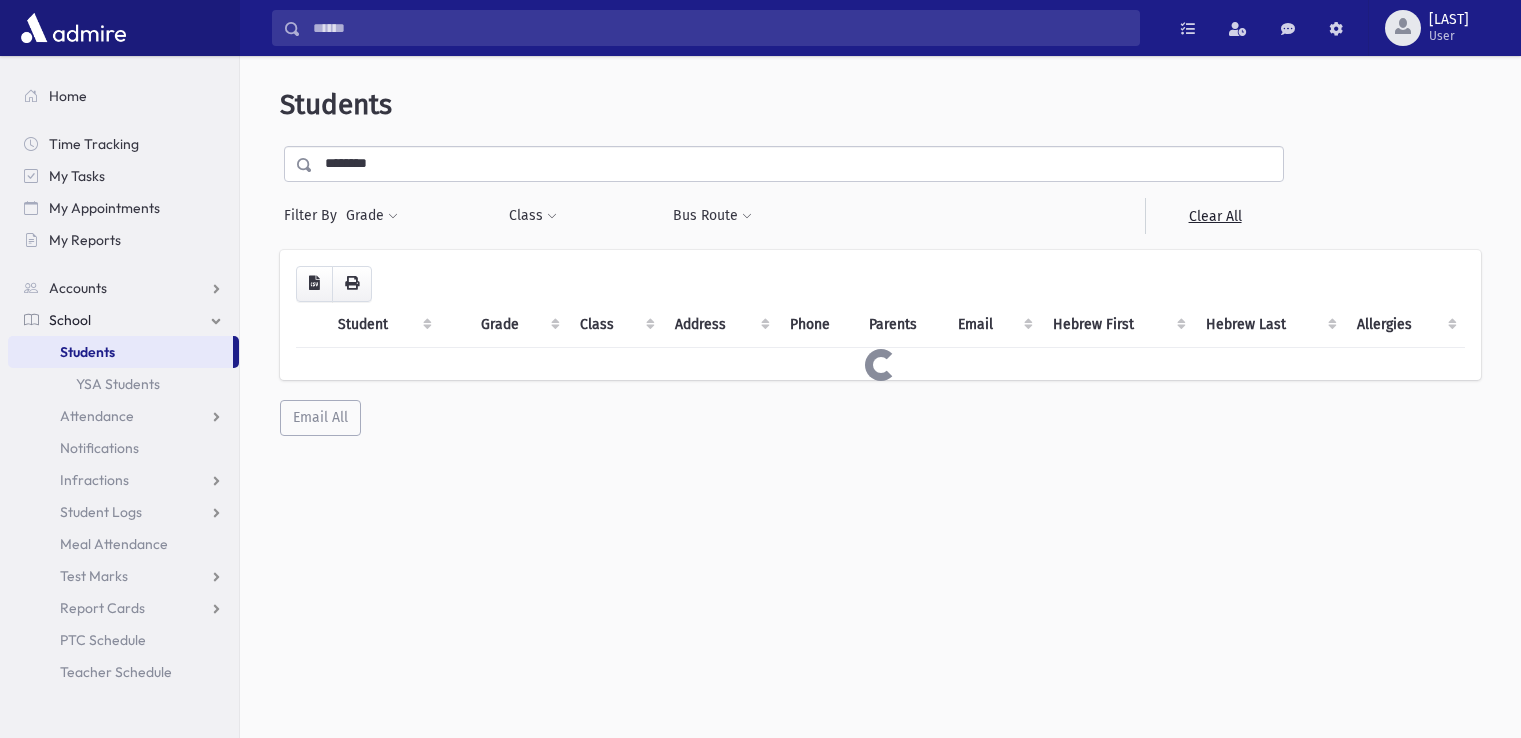scroll, scrollTop: 0, scrollLeft: 0, axis: both 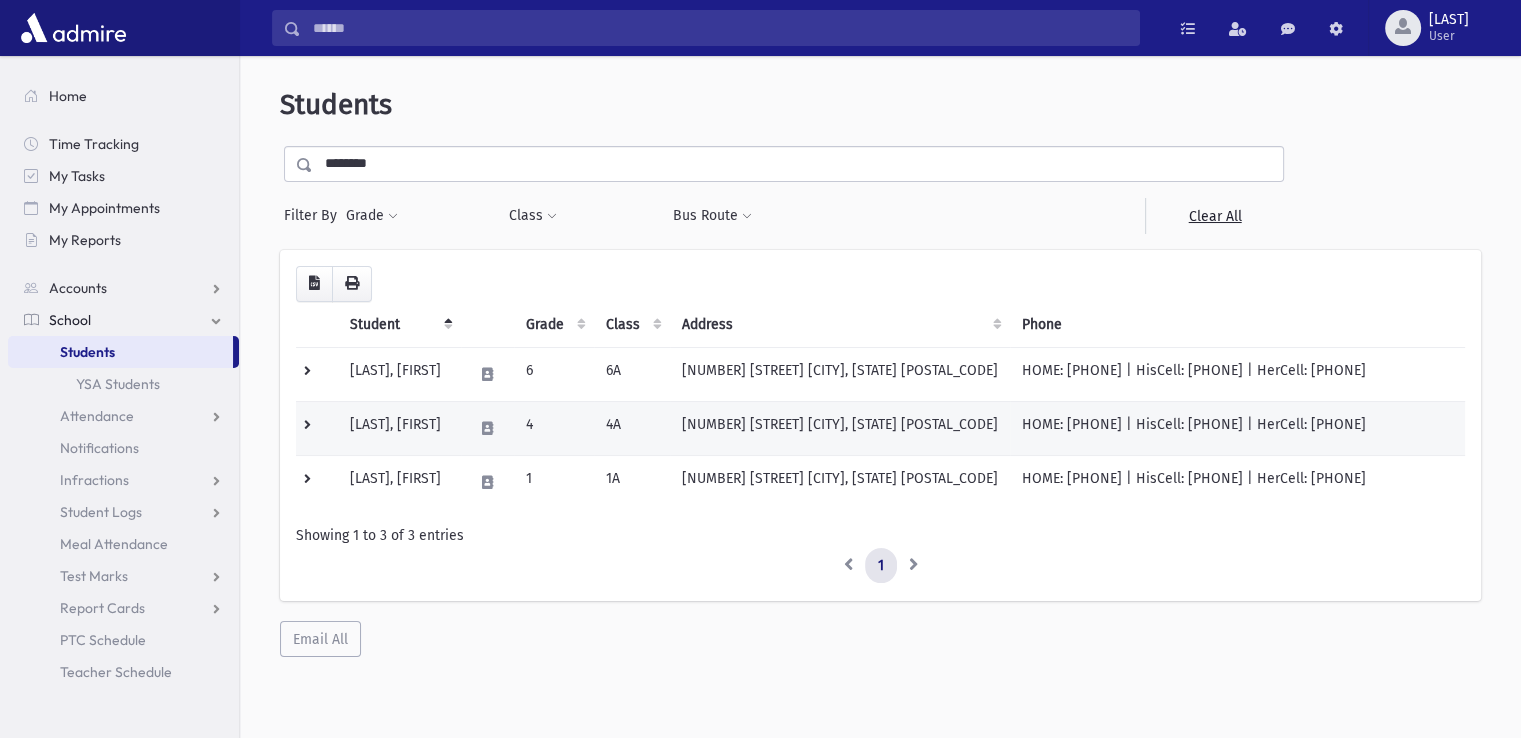 click on "[LAST], [FIRST]" at bounding box center (399, 428) 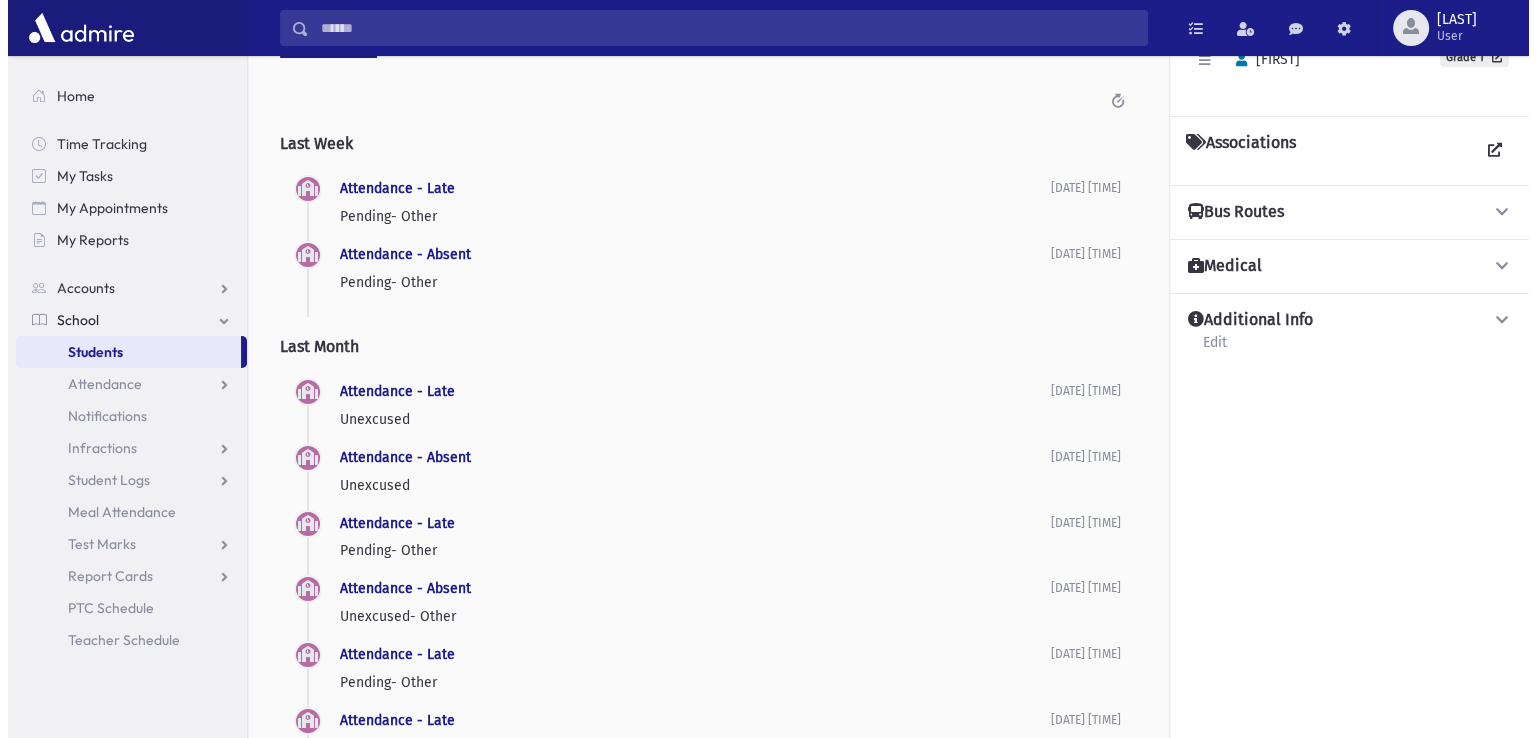 scroll, scrollTop: 0, scrollLeft: 0, axis: both 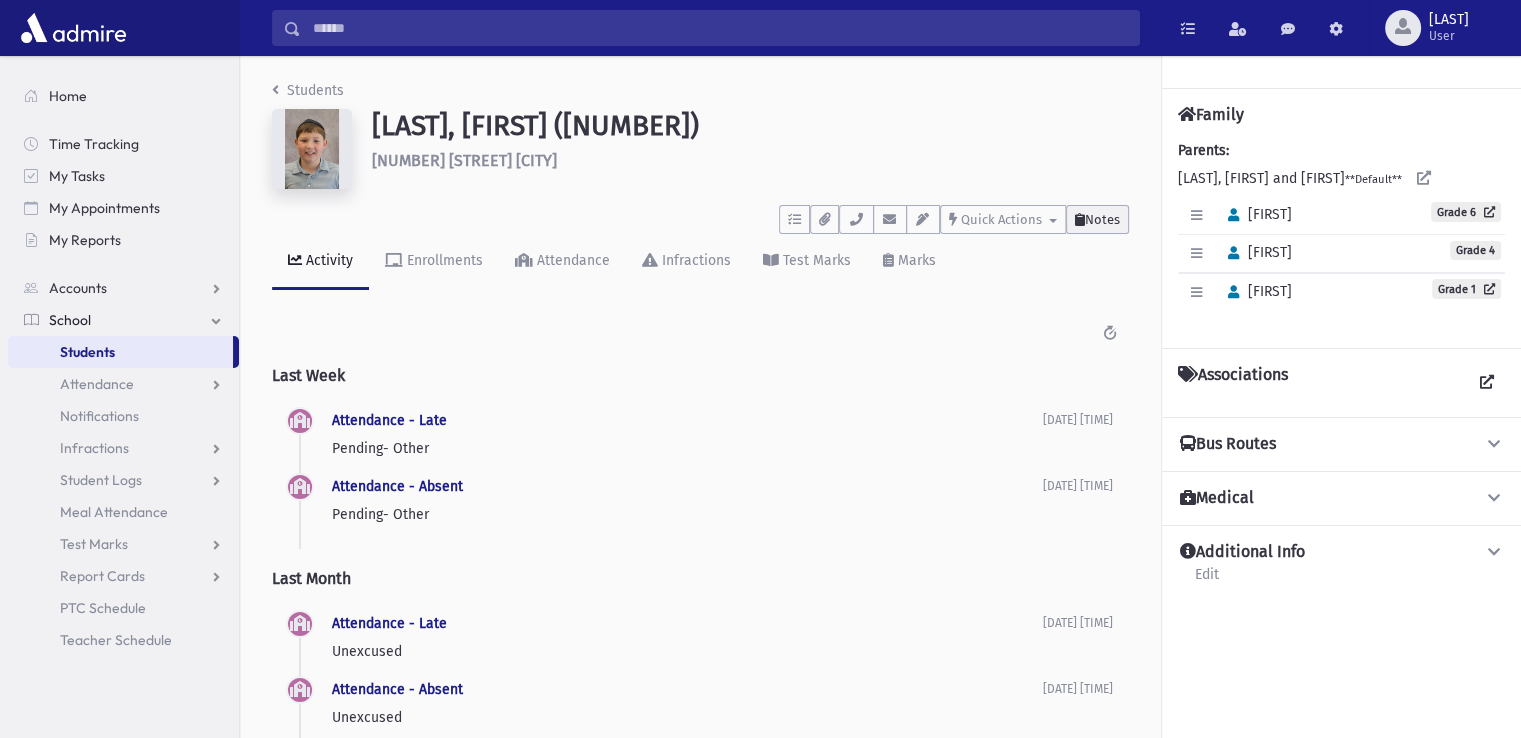 click on "Notes" at bounding box center (1102, 219) 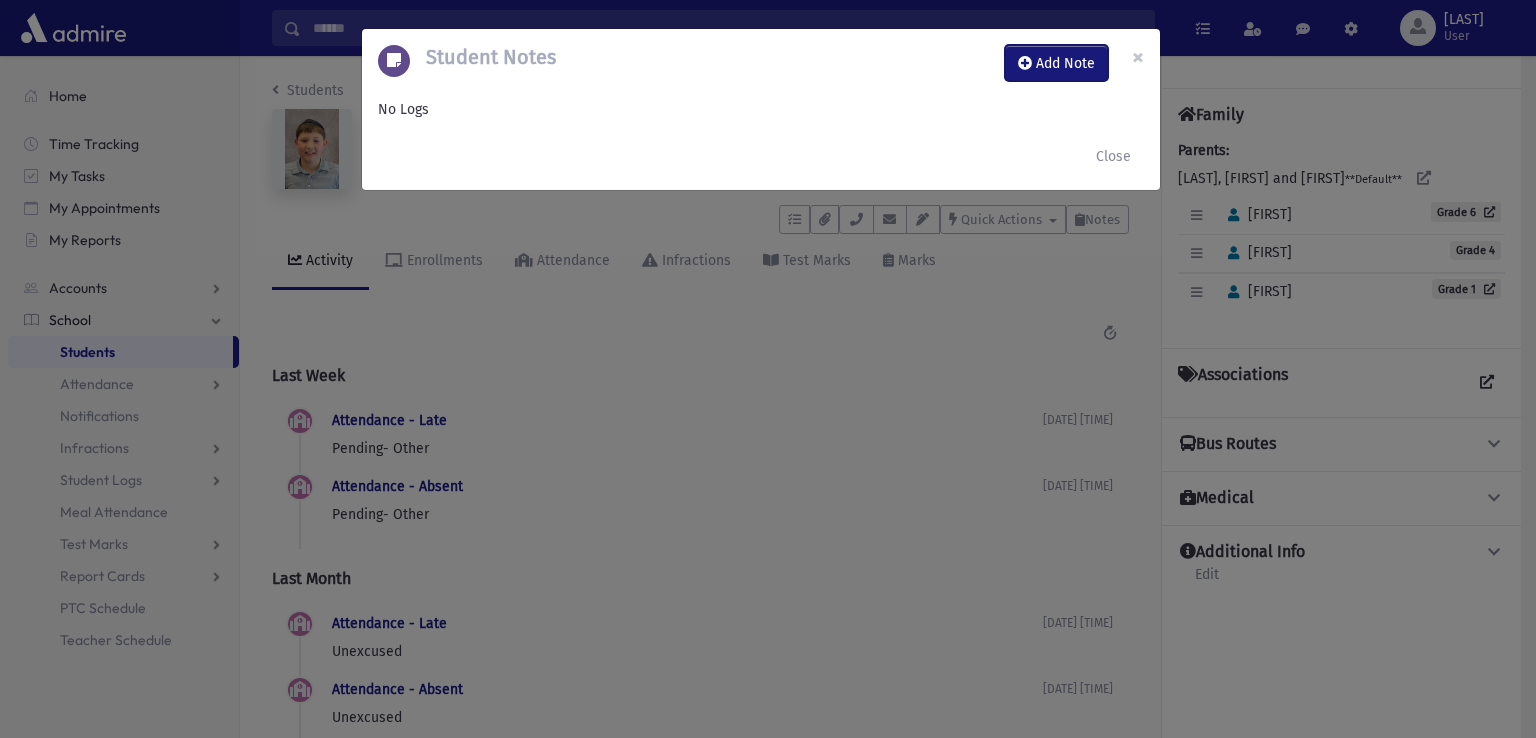 click on "Add Note" at bounding box center (1056, 63) 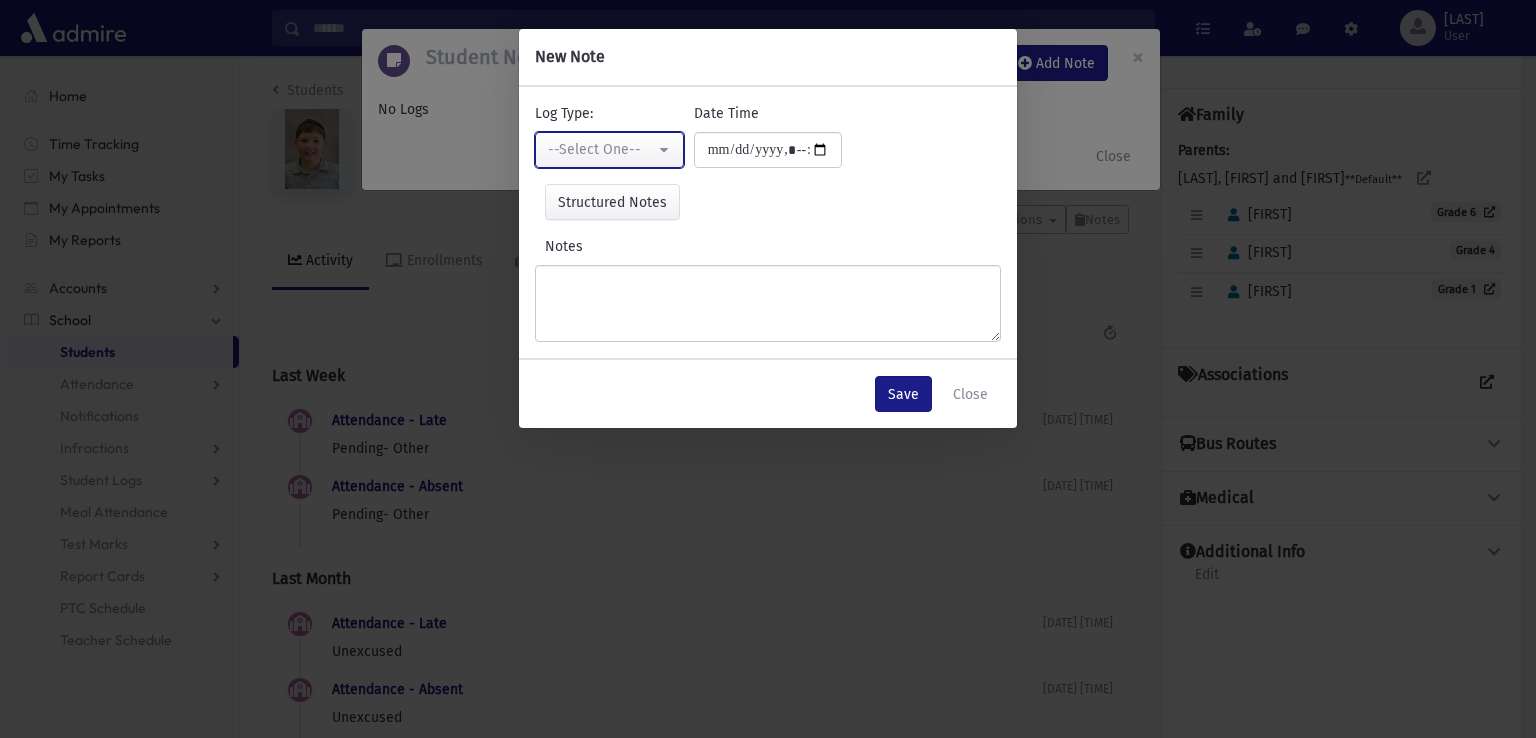 click on "--Select One--" at bounding box center (601, 149) 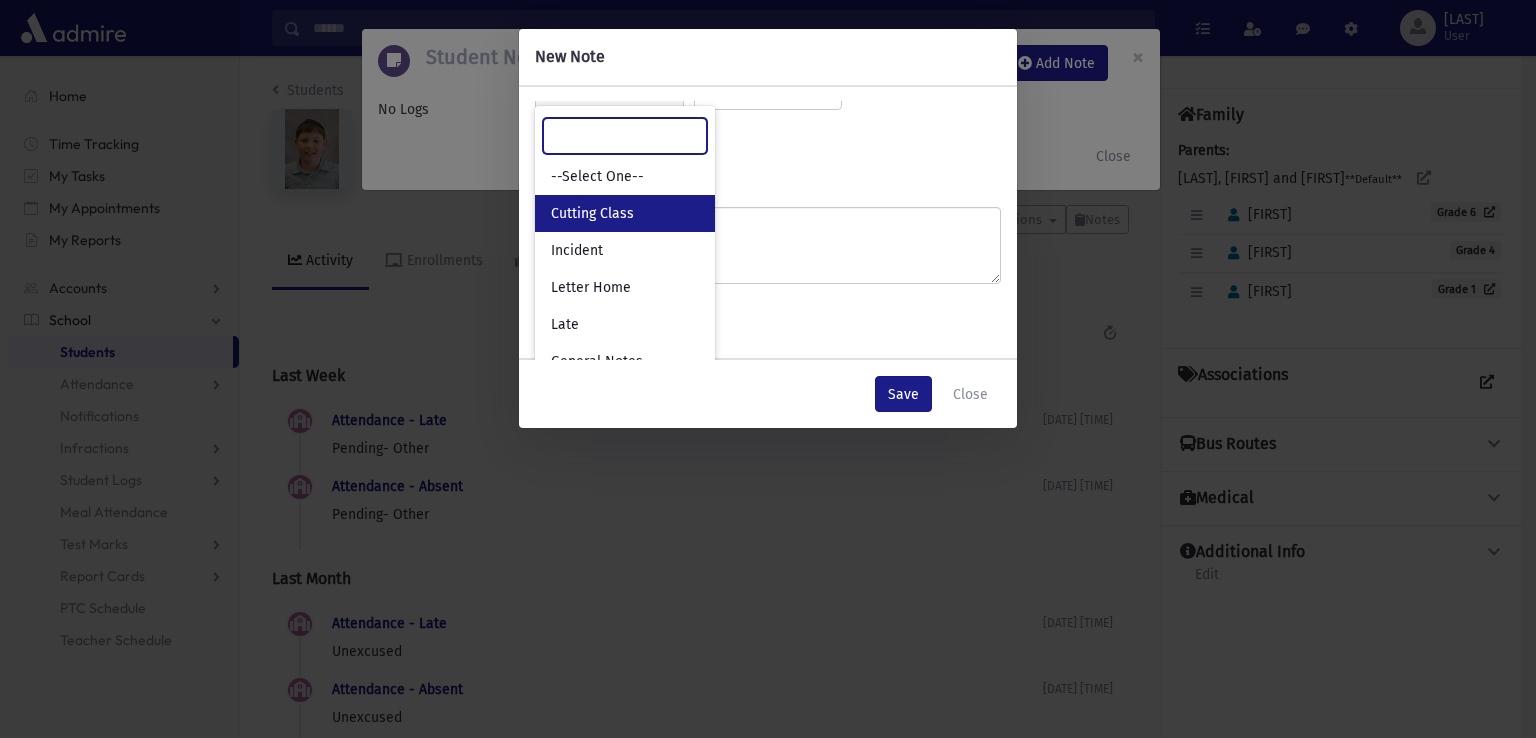scroll, scrollTop: 59, scrollLeft: 0, axis: vertical 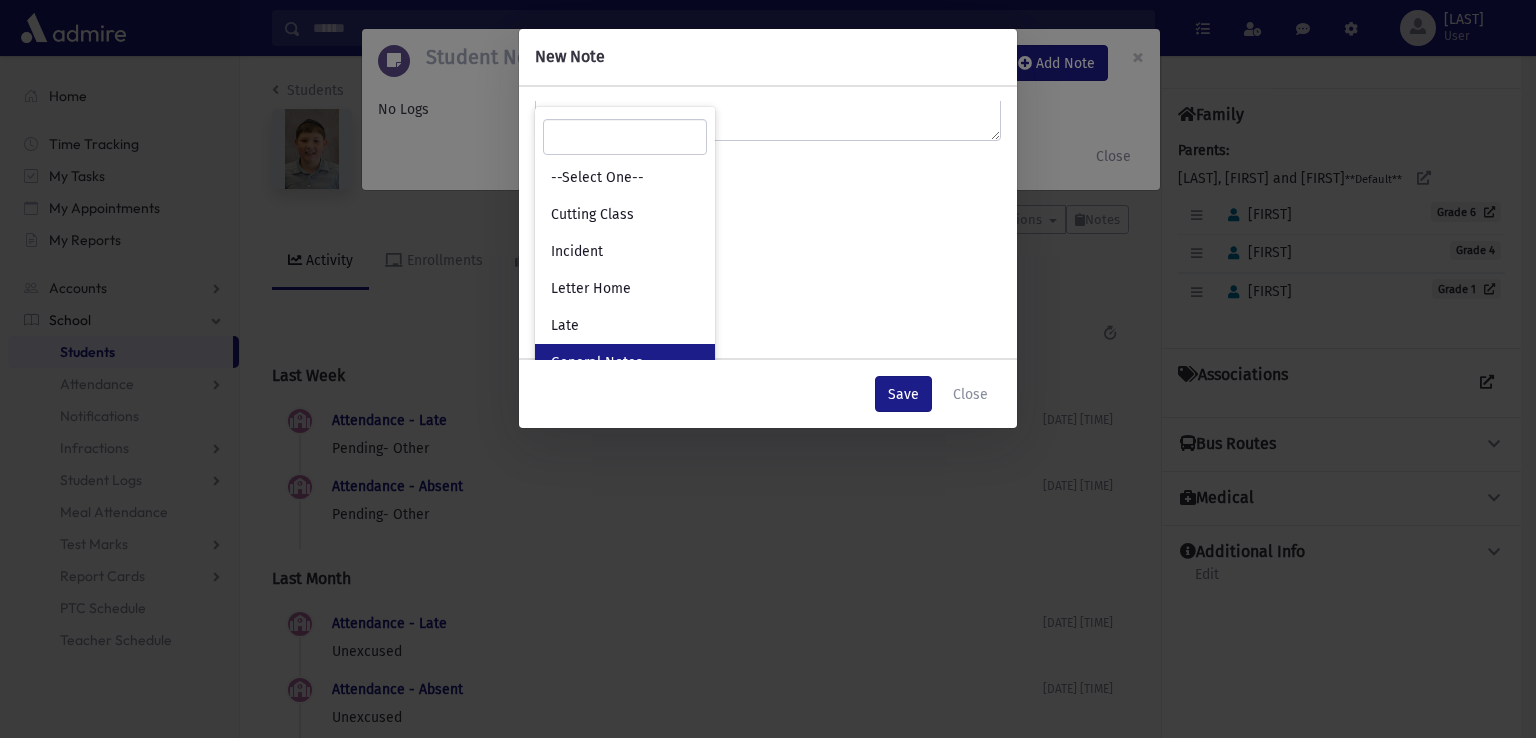 click on "**********" at bounding box center [768, 228] 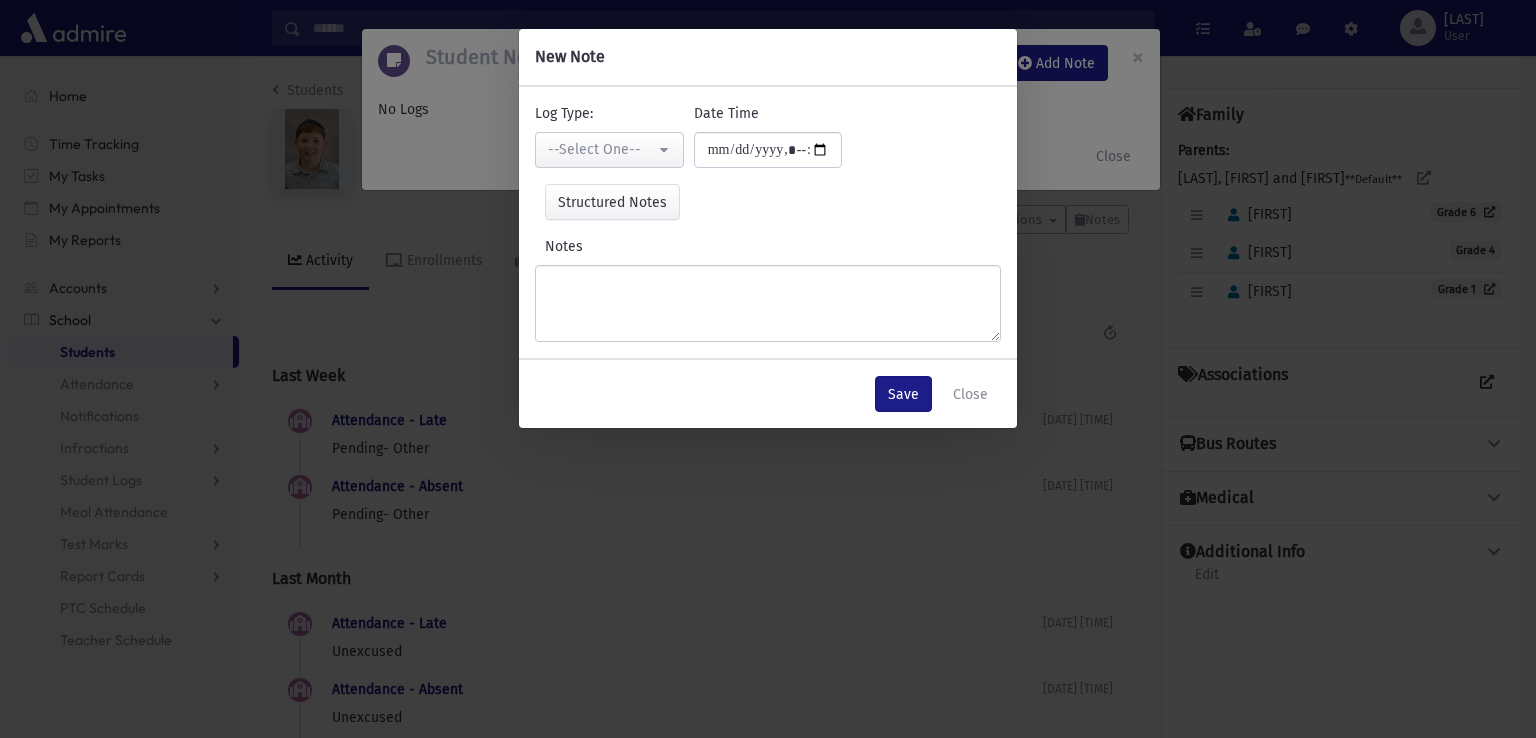 scroll, scrollTop: 0, scrollLeft: 0, axis: both 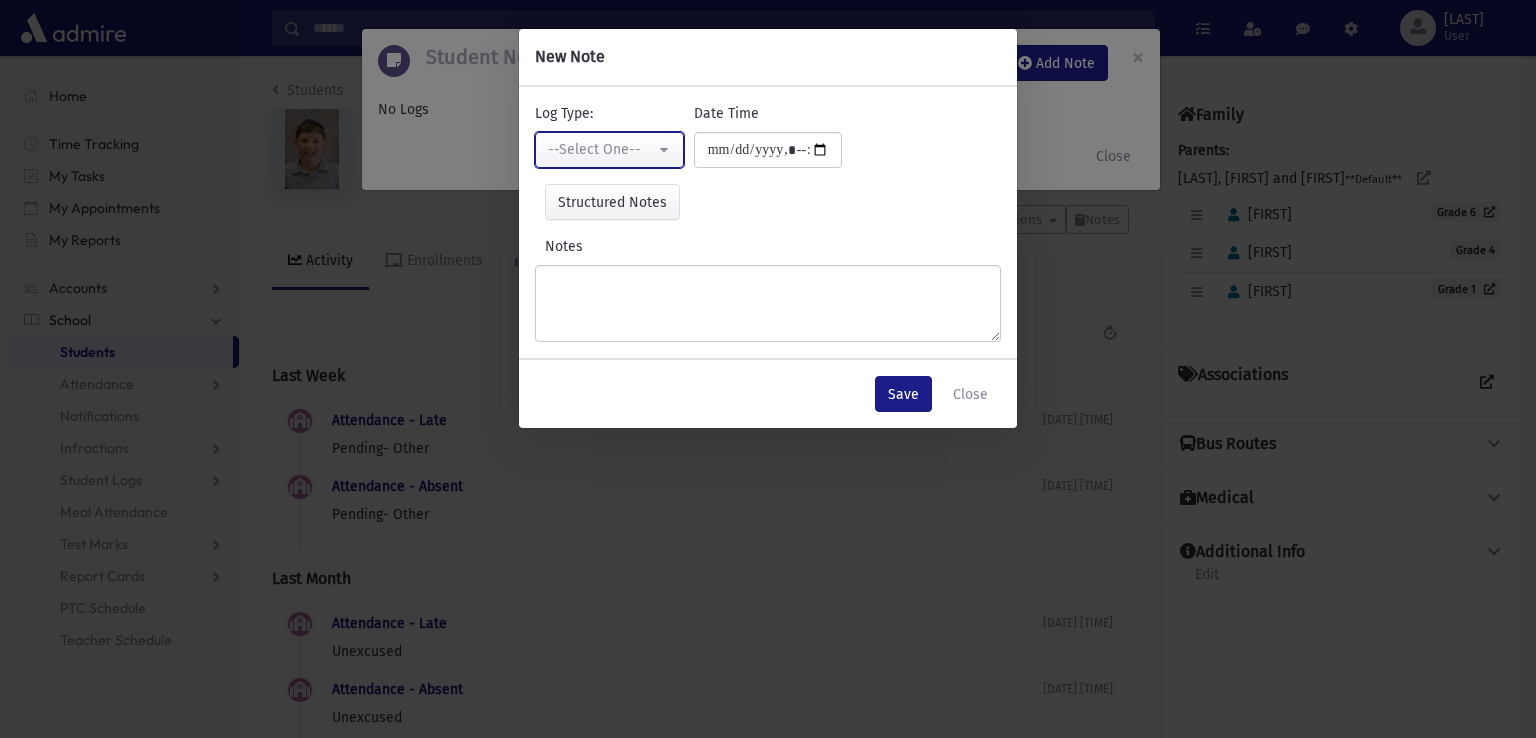 click on "--Select One--" at bounding box center [609, 150] 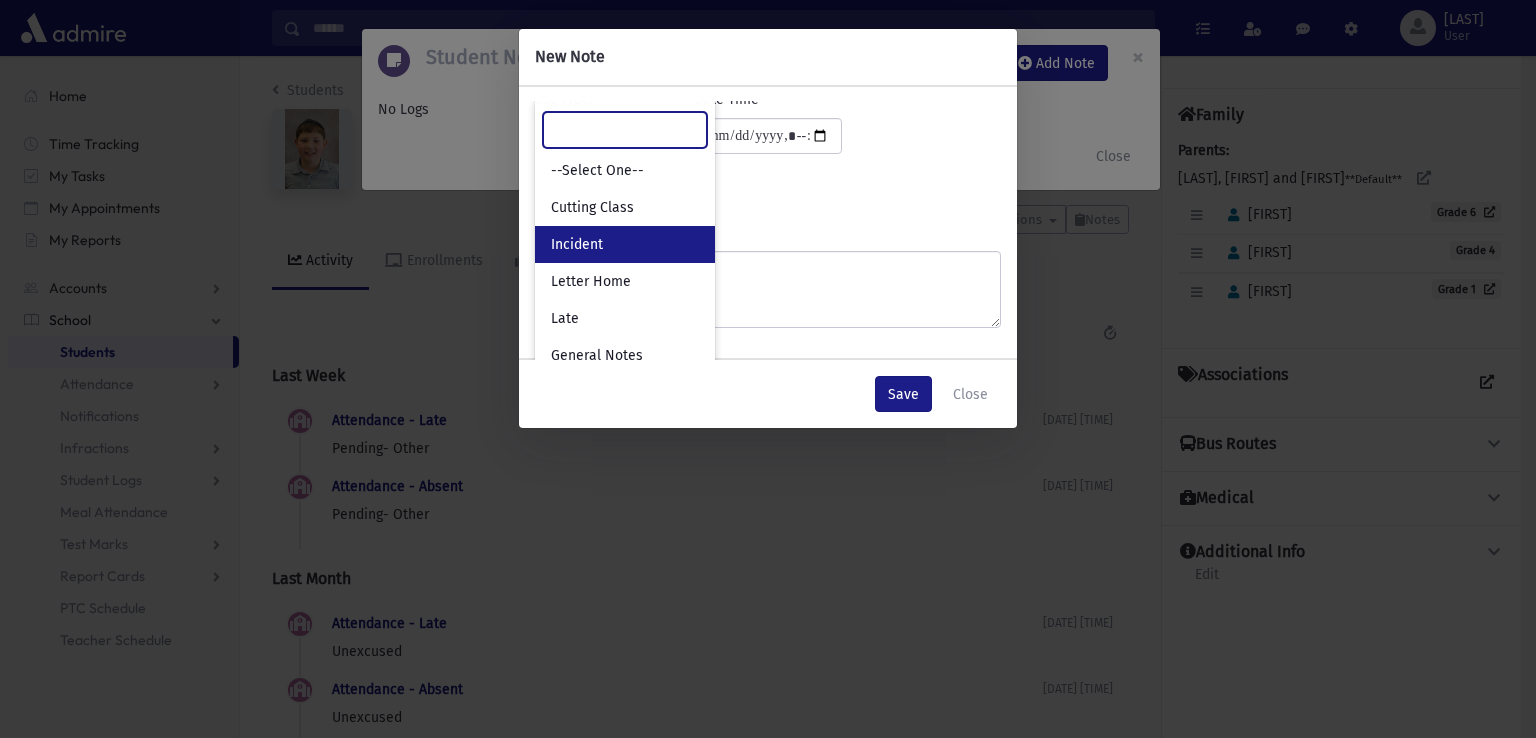 scroll, scrollTop: 16, scrollLeft: 0, axis: vertical 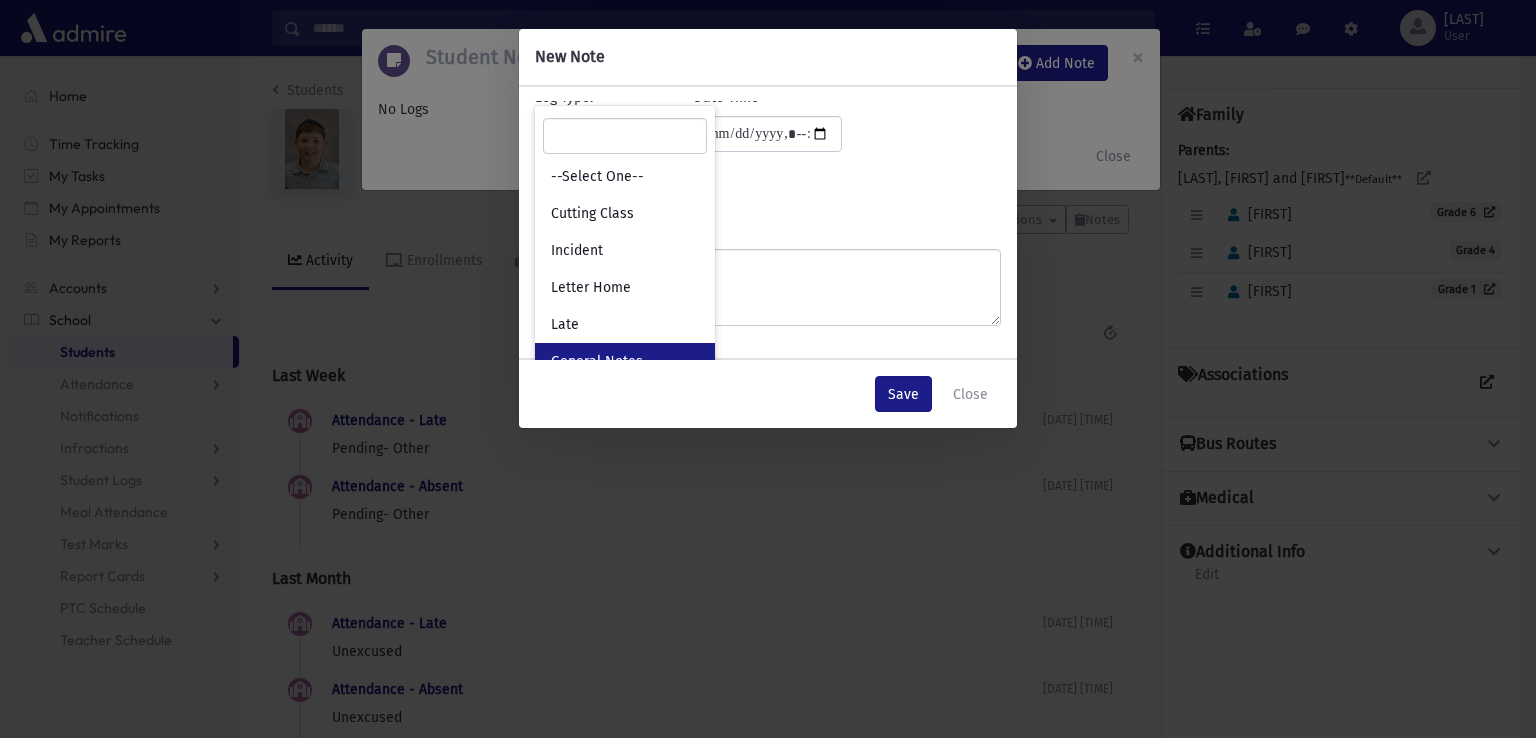 click on "General Notes" at bounding box center [625, 361] 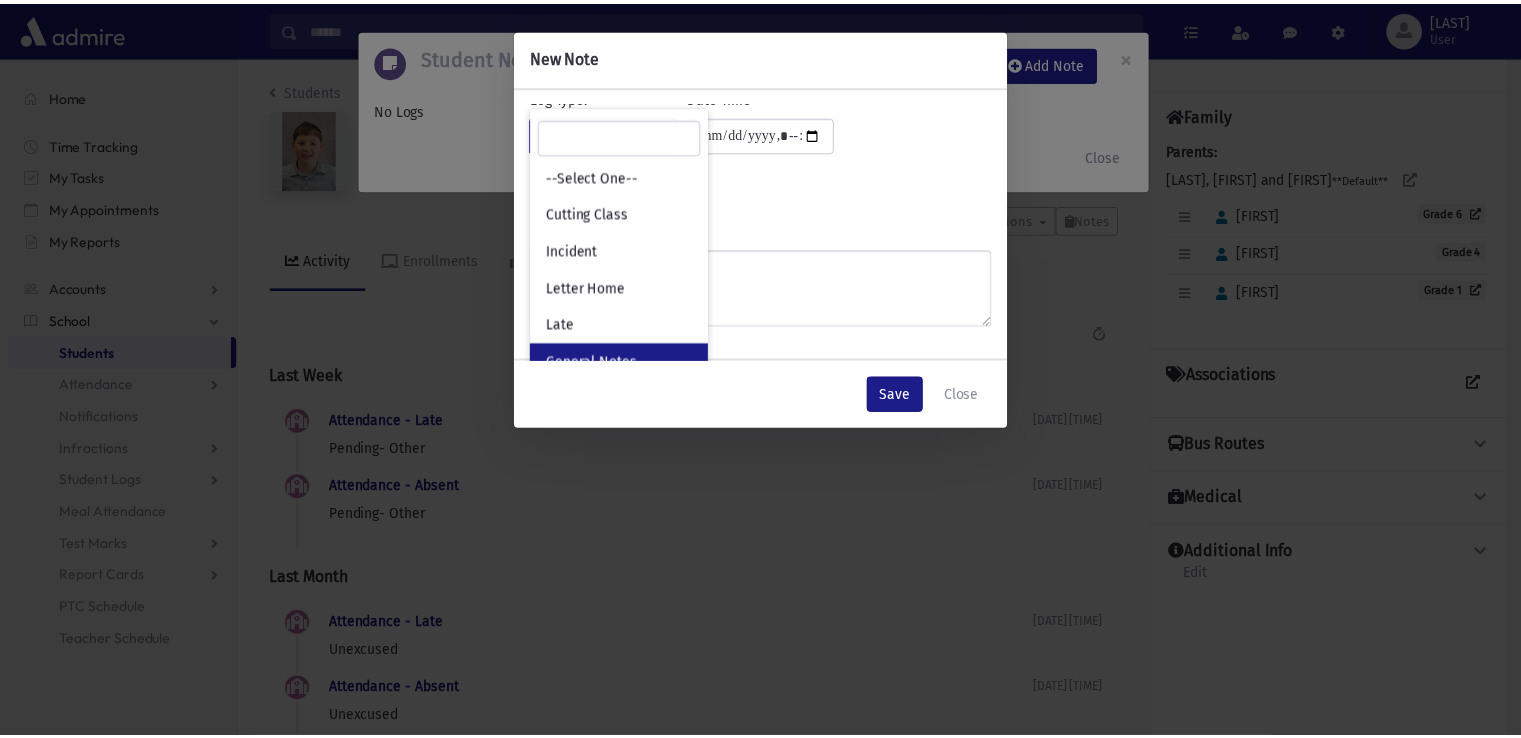 scroll, scrollTop: 0, scrollLeft: 0, axis: both 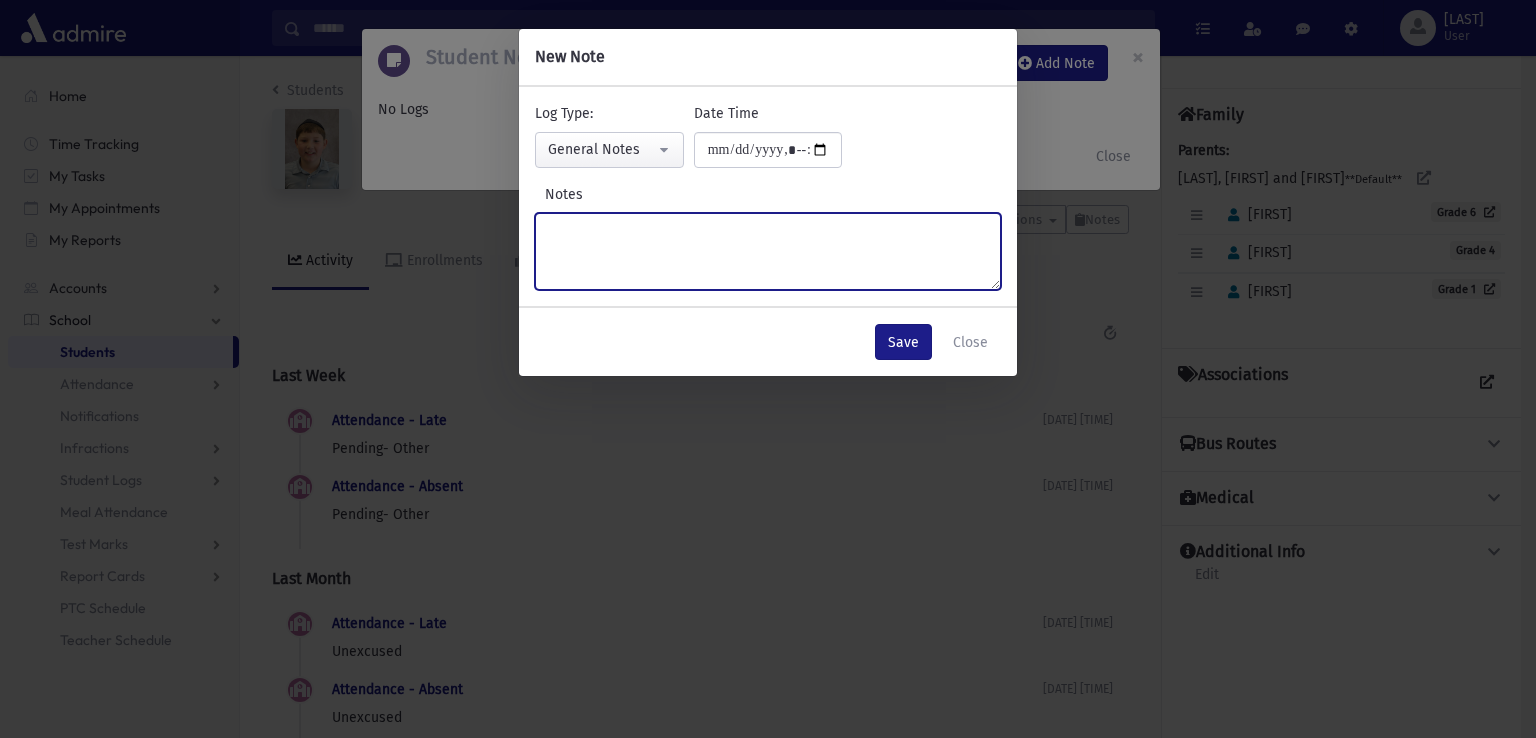 click on "Notes" at bounding box center (768, 251) 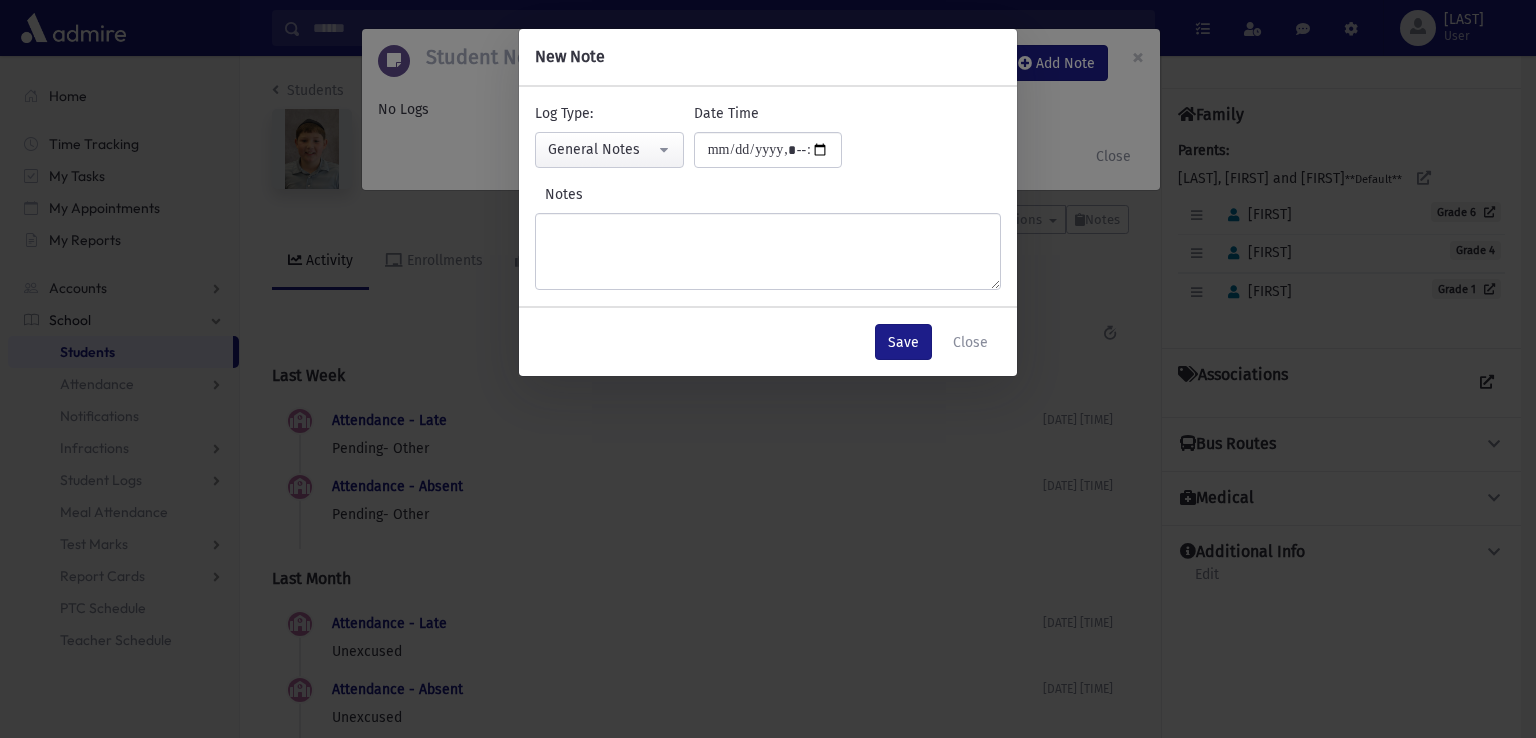 click on "Save
Close" at bounding box center [768, 342] 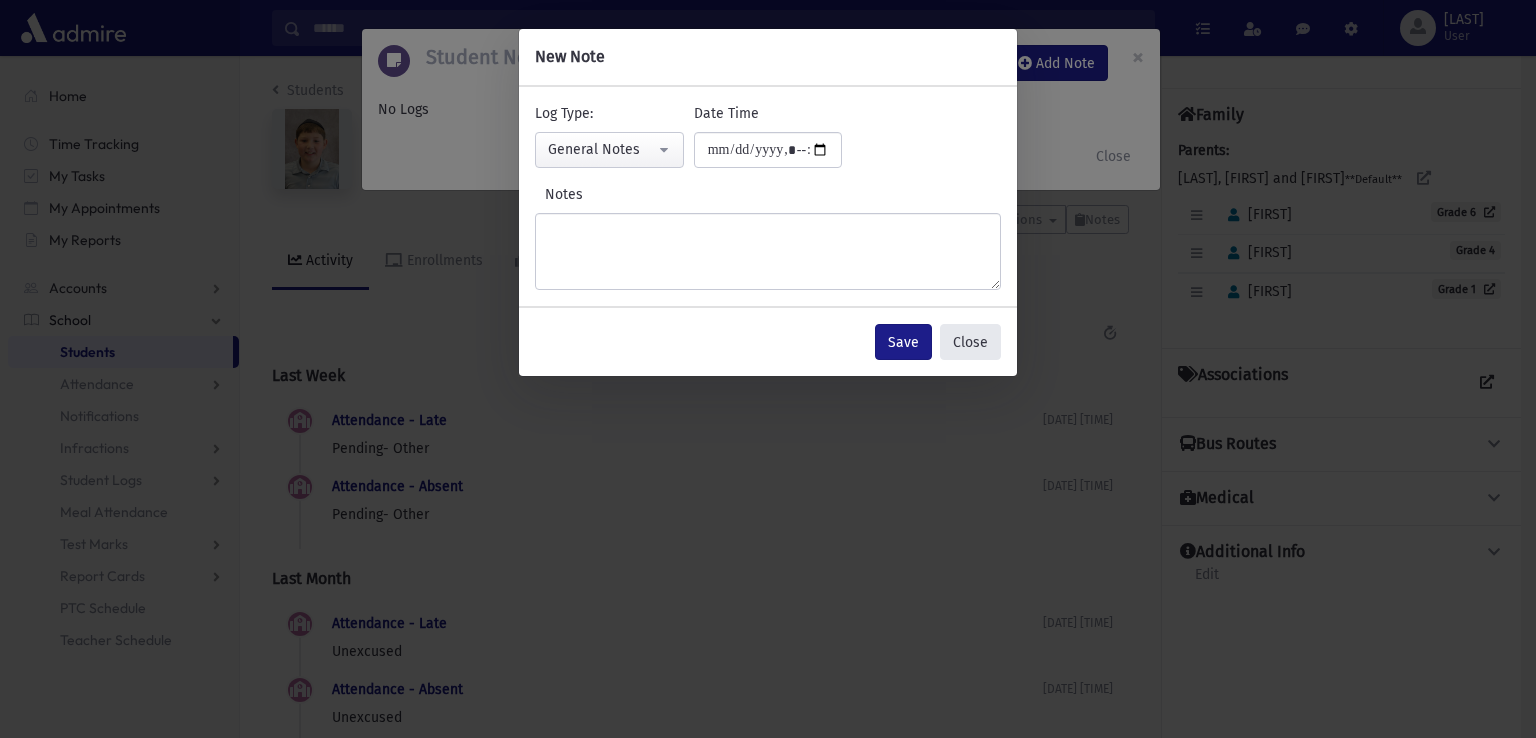 click on "Close" at bounding box center [970, 342] 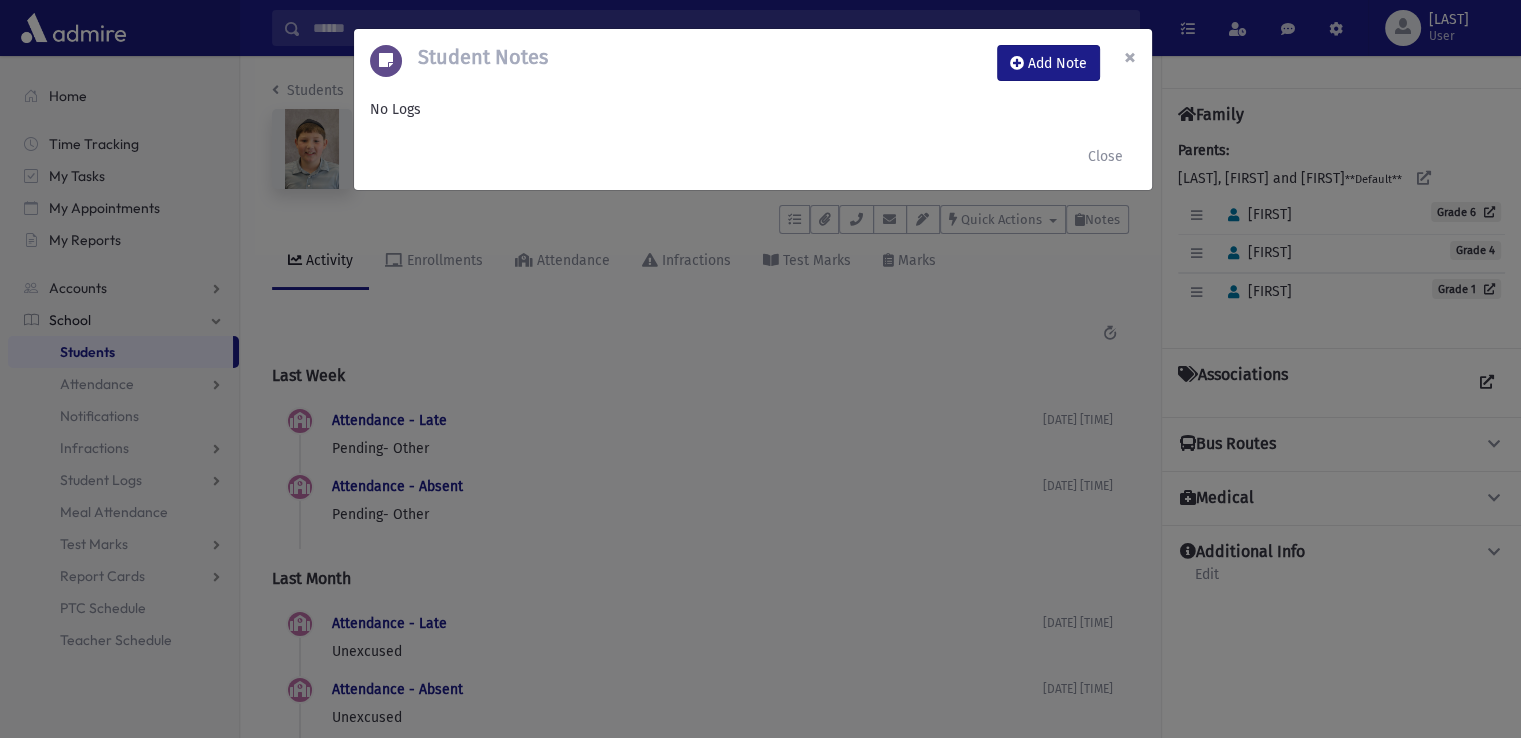 click on "×" at bounding box center (1130, 57) 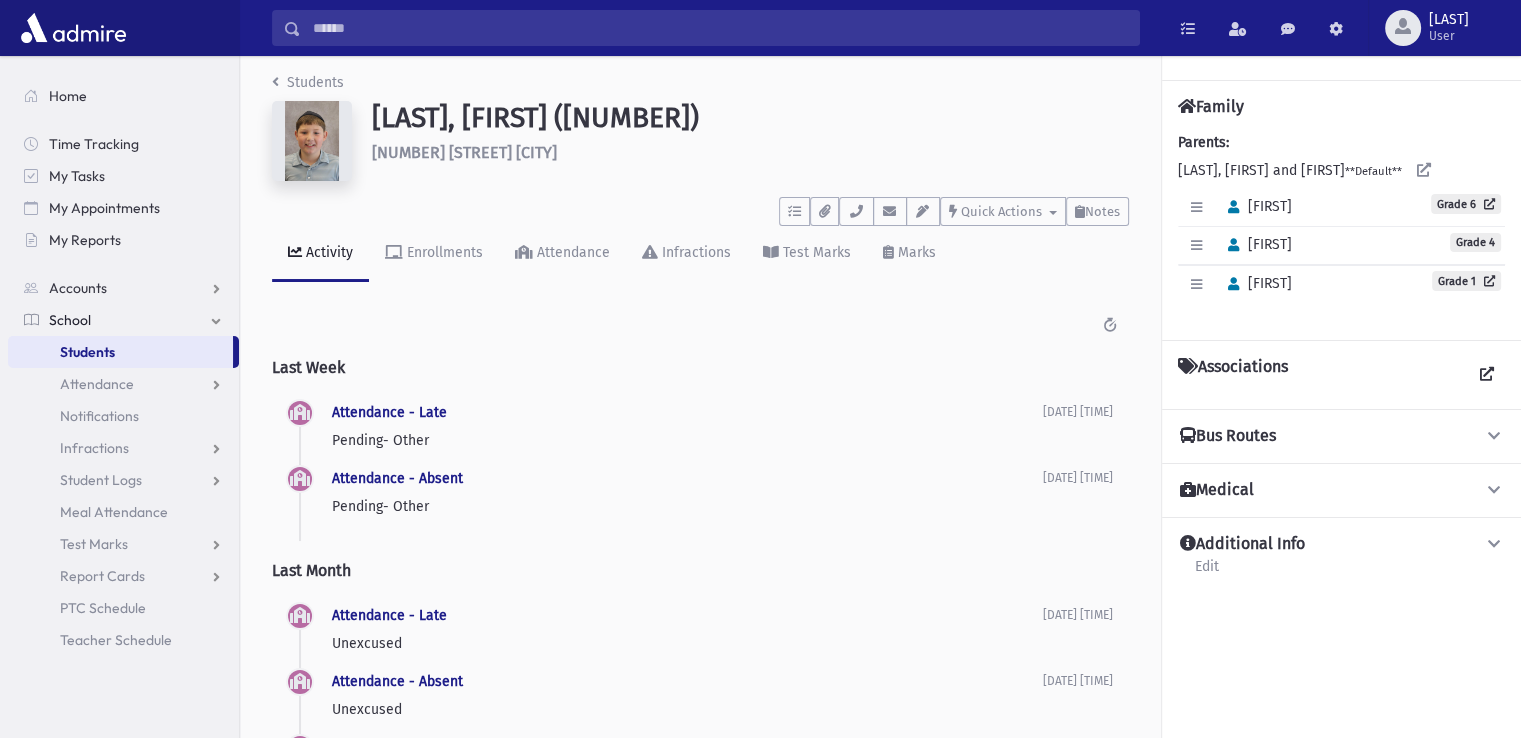 scroll, scrollTop: 0, scrollLeft: 0, axis: both 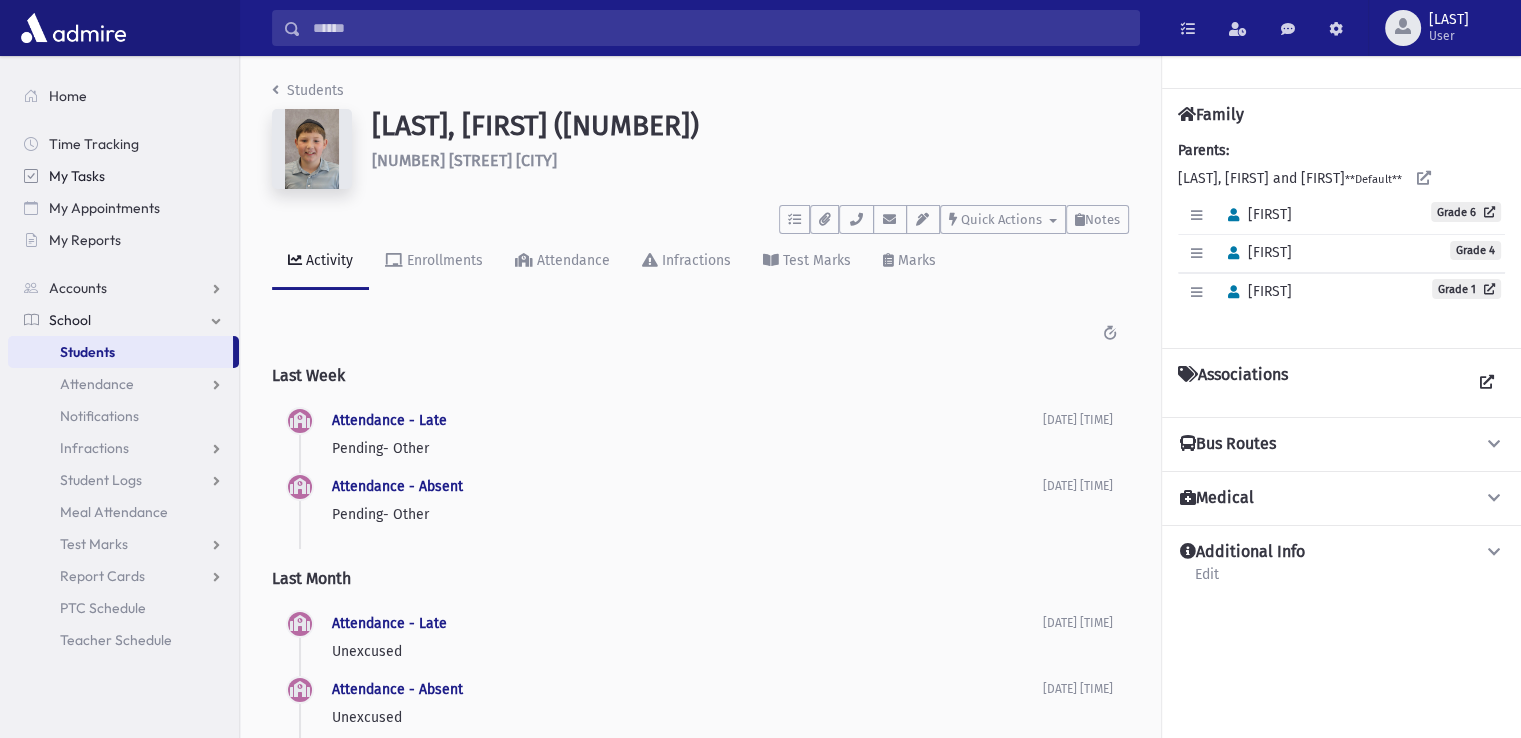 click on "My Tasks" at bounding box center (77, 176) 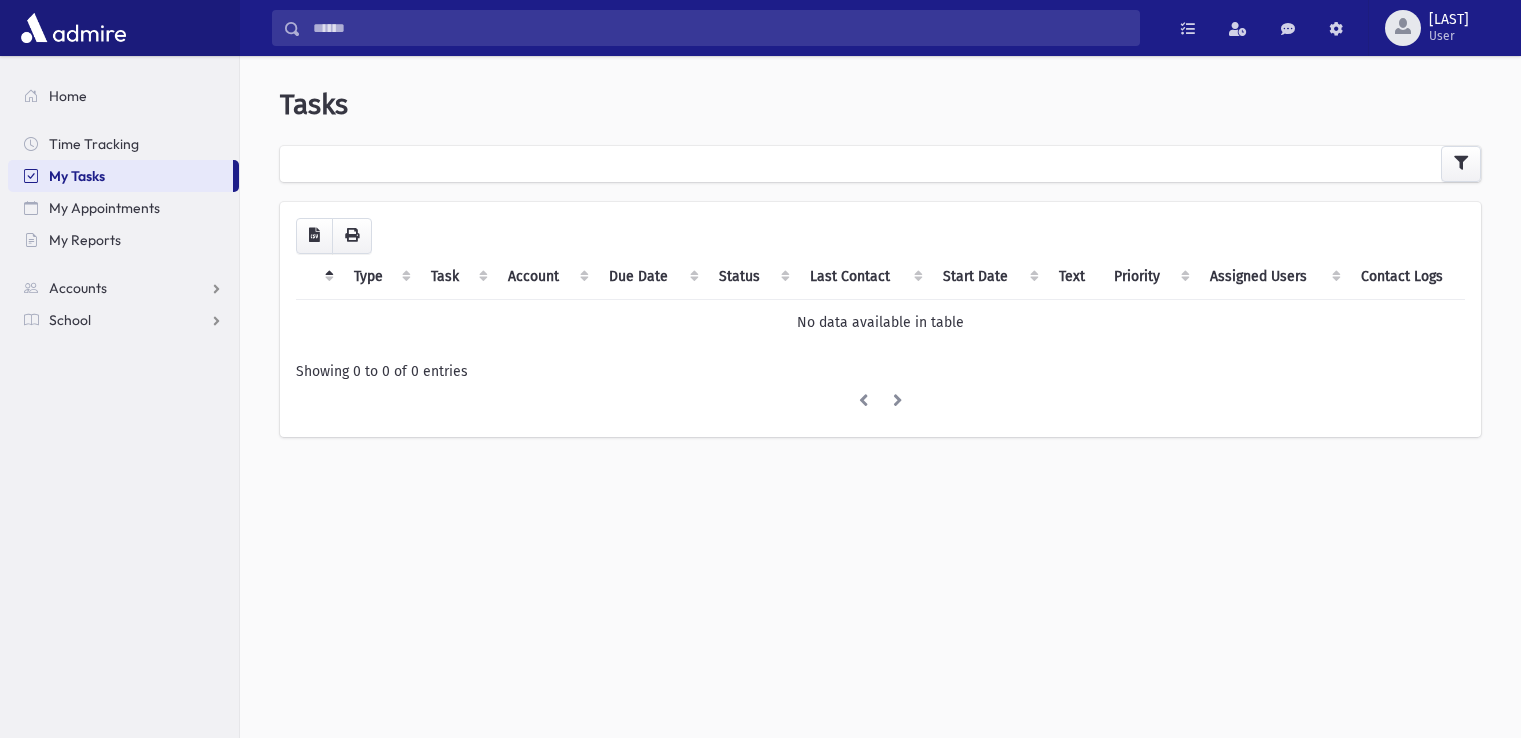 scroll, scrollTop: 0, scrollLeft: 0, axis: both 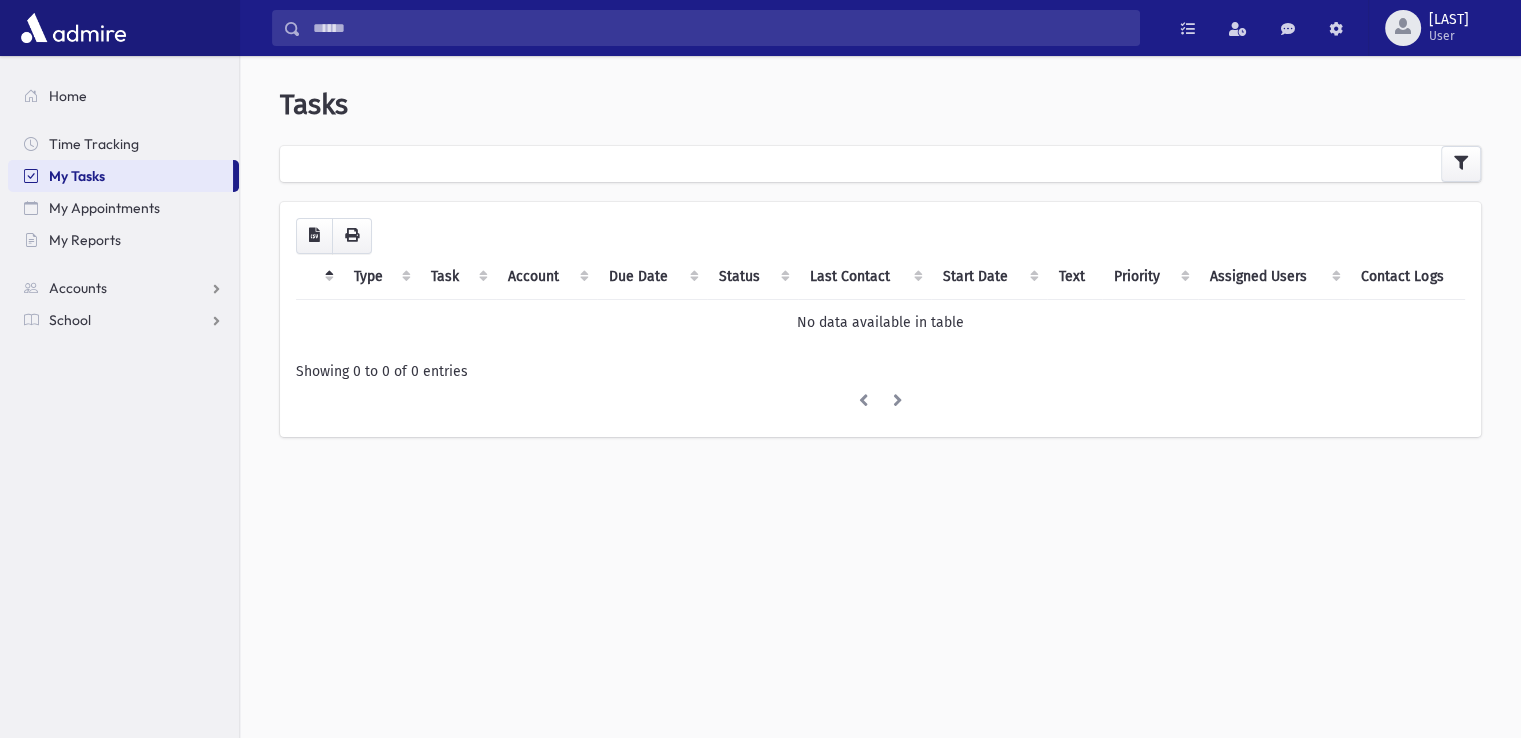 click on "Type" at bounding box center [380, 277] 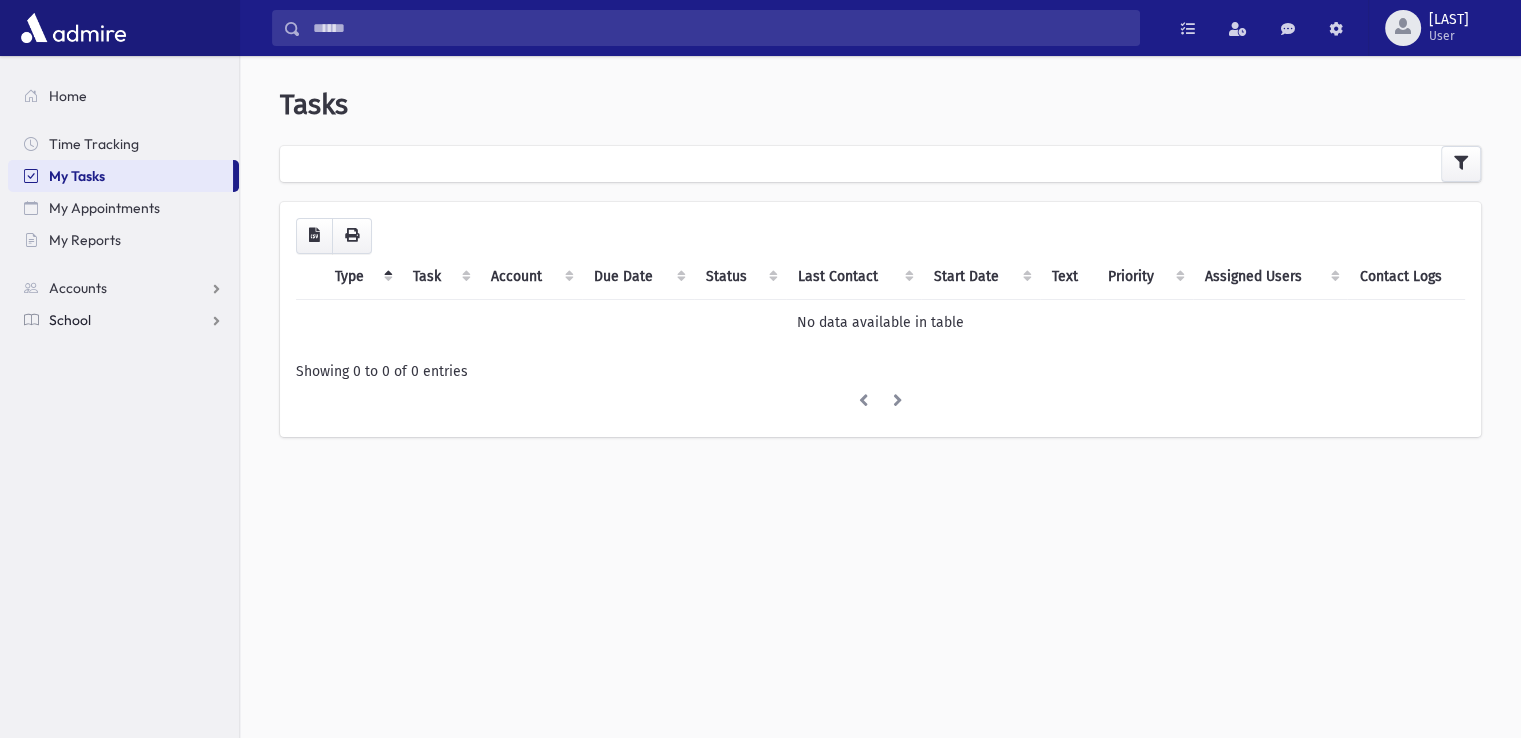 click on "School" at bounding box center [123, 288] 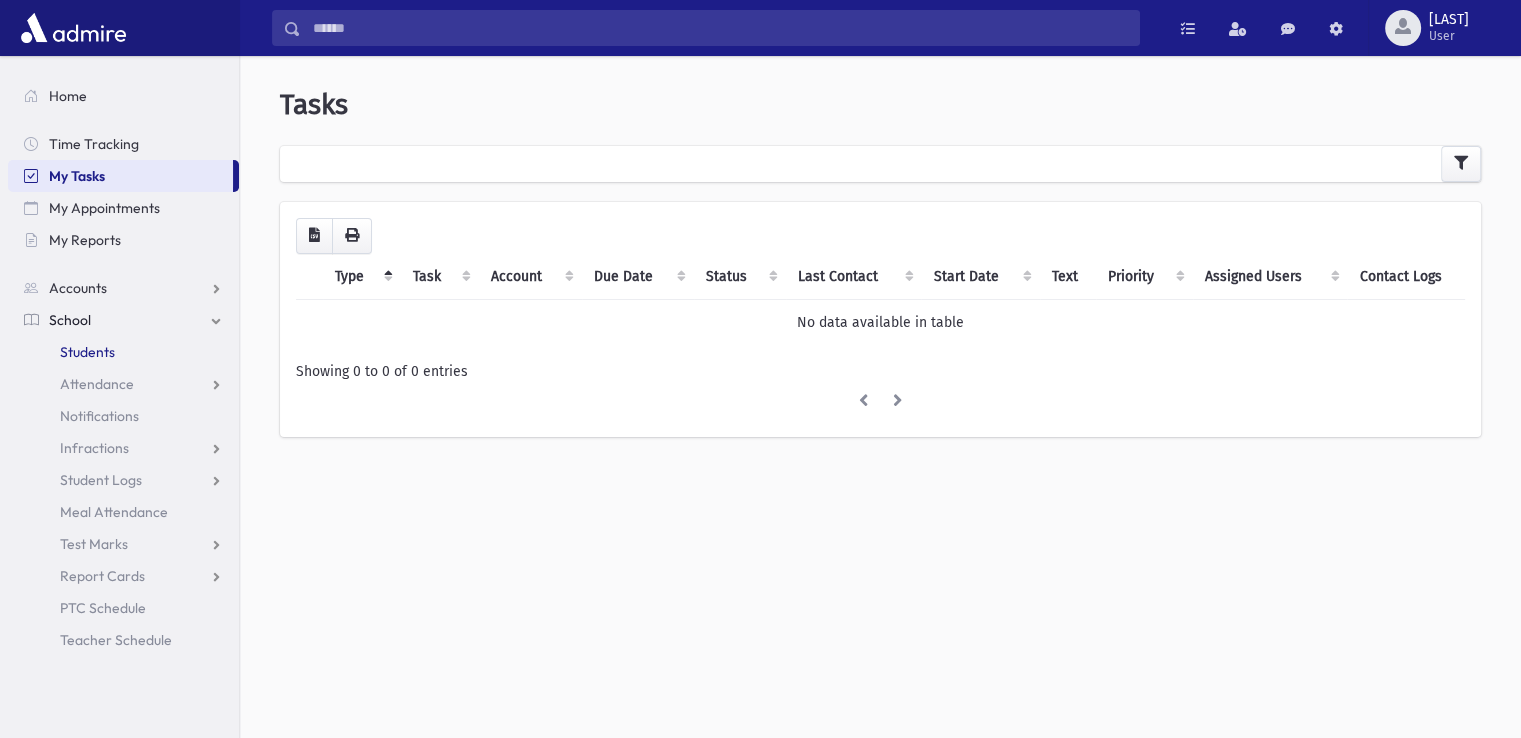 click on "Students" at bounding box center (87, 352) 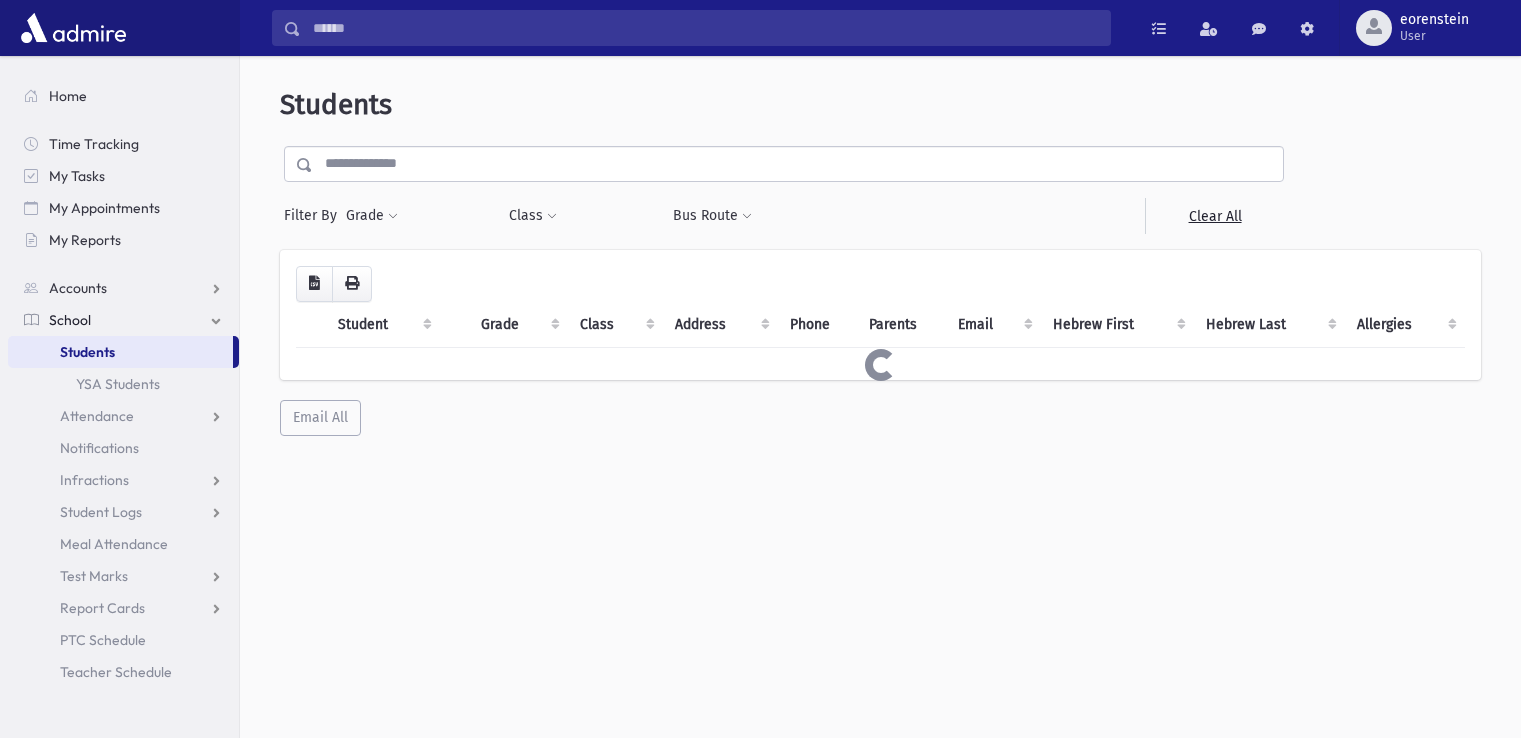 scroll, scrollTop: 0, scrollLeft: 0, axis: both 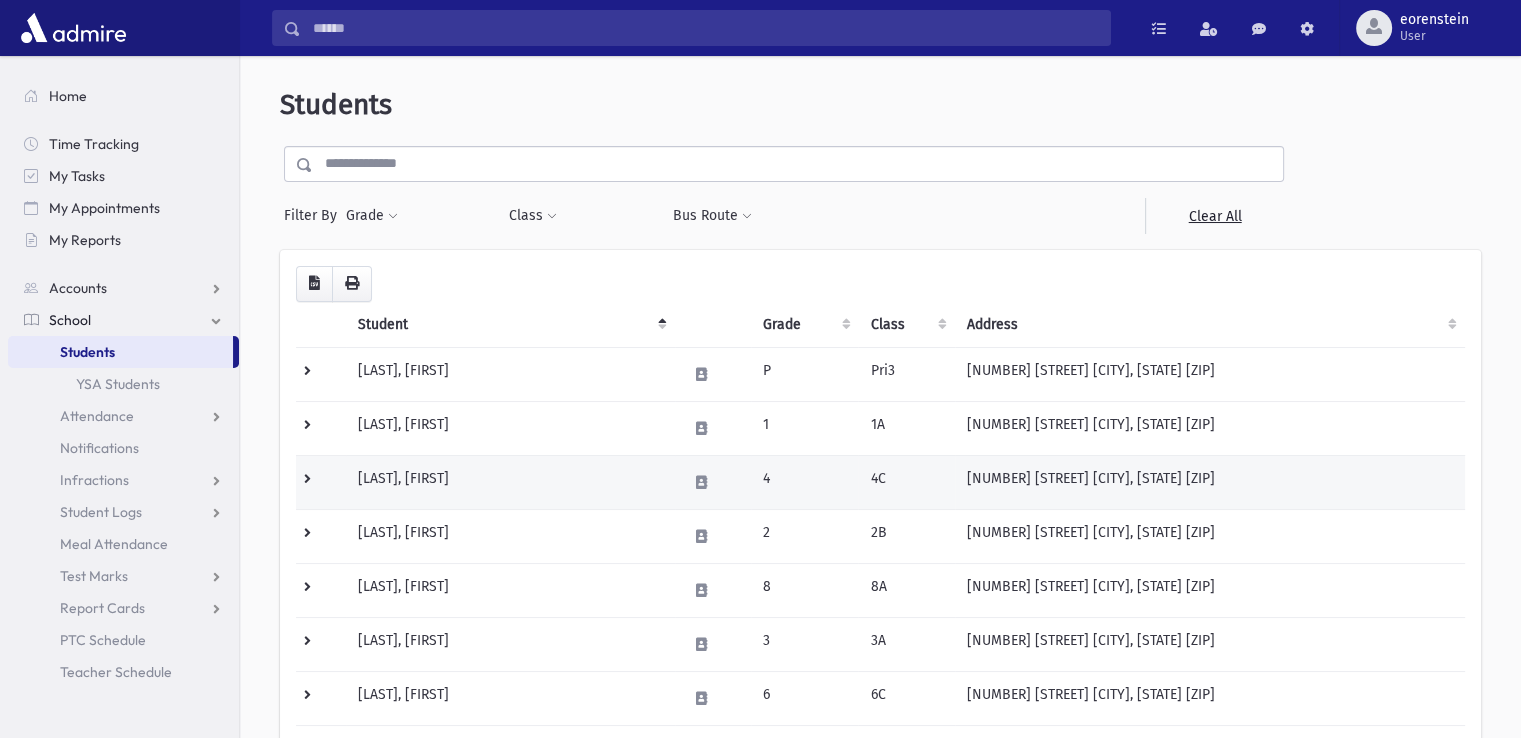 click on "Aberbach, Nosson" at bounding box center [510, 374] 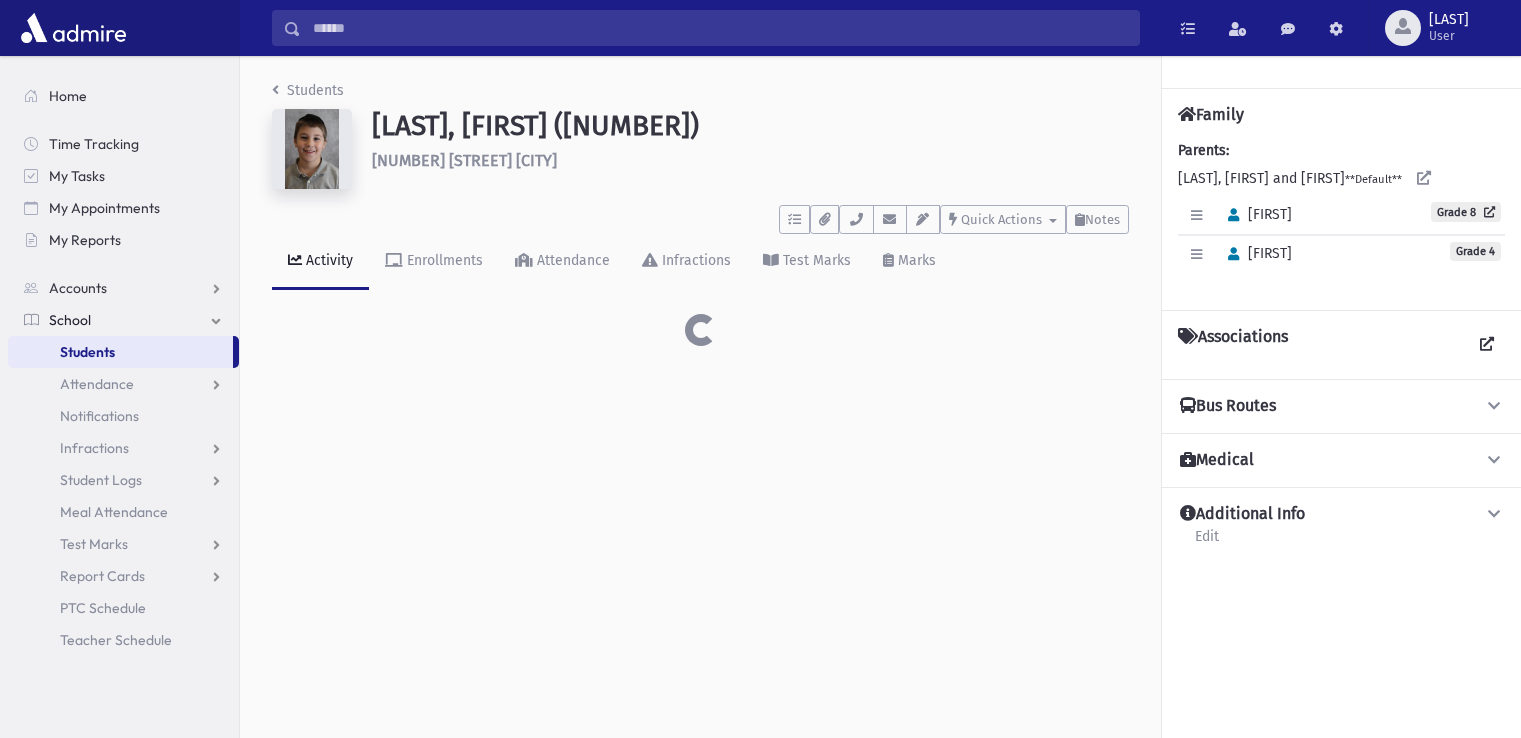 scroll, scrollTop: 0, scrollLeft: 0, axis: both 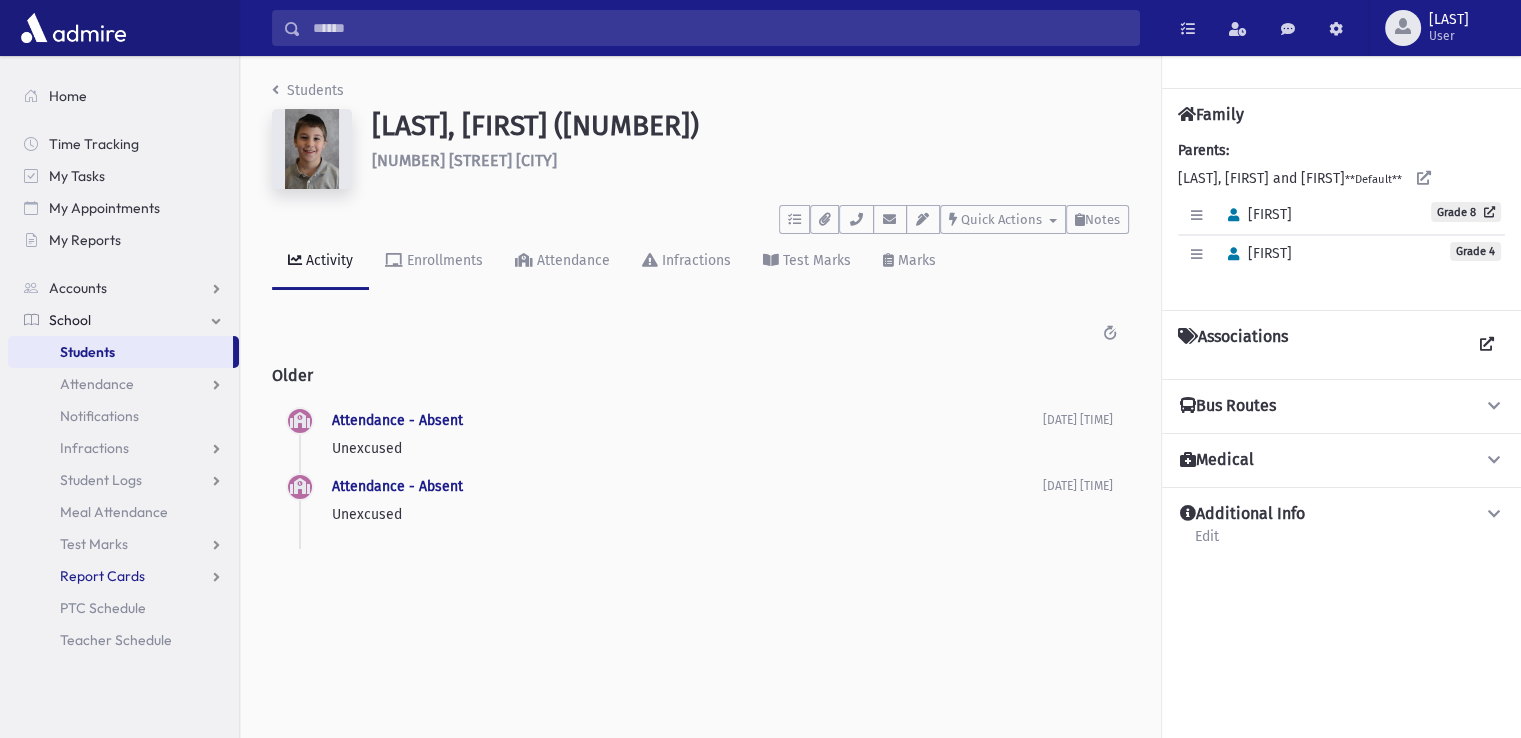 click on "Report Cards" at bounding box center (123, 384) 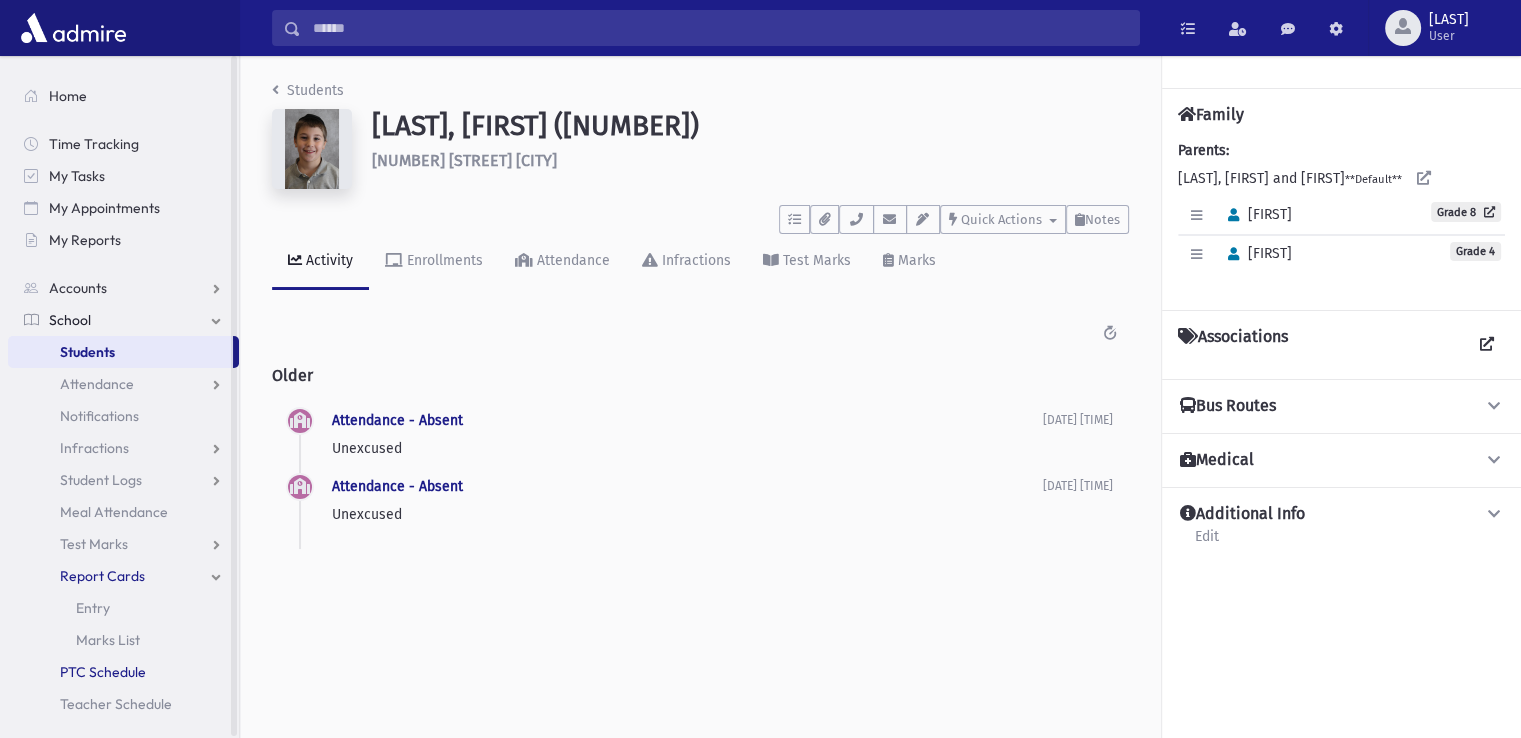 scroll, scrollTop: 2, scrollLeft: 0, axis: vertical 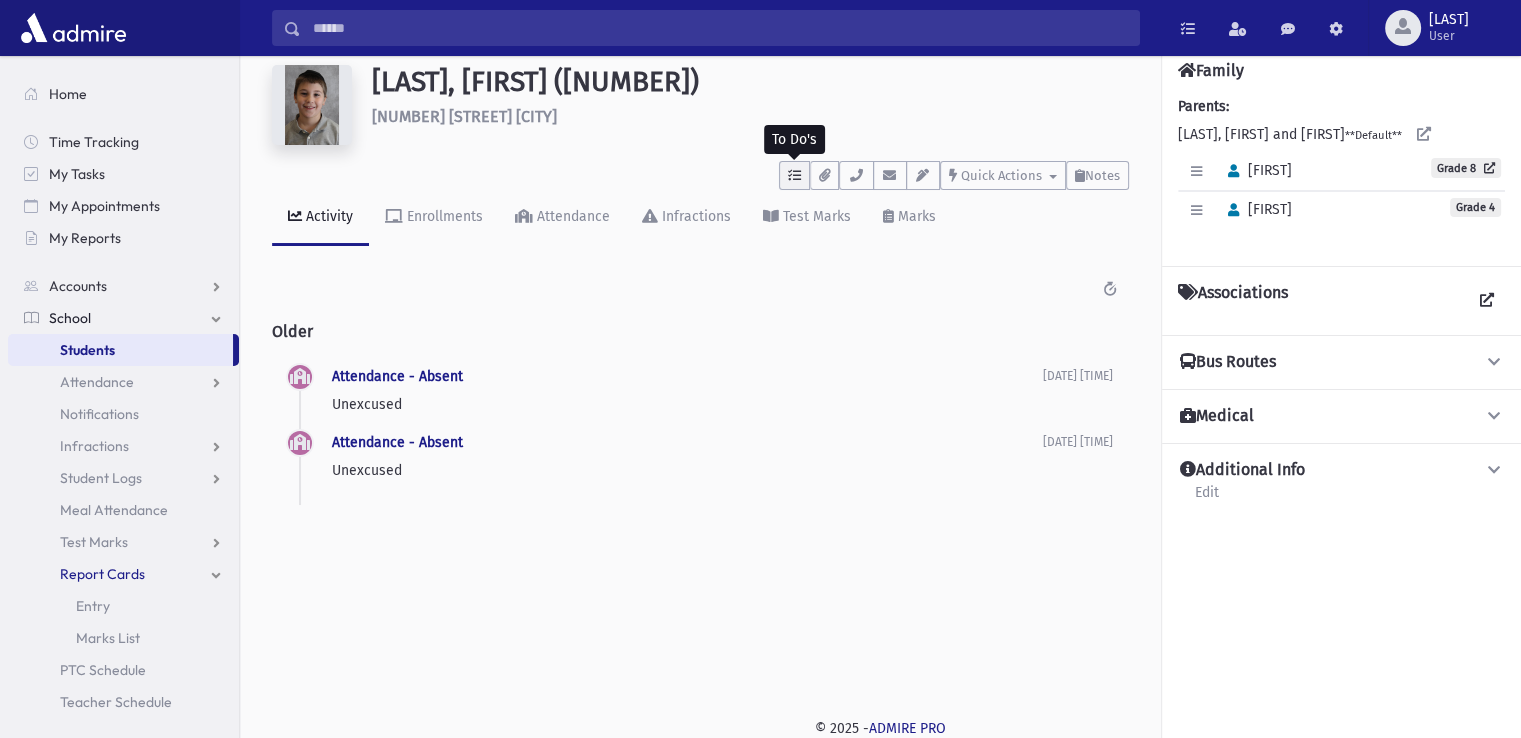 click at bounding box center (794, 175) 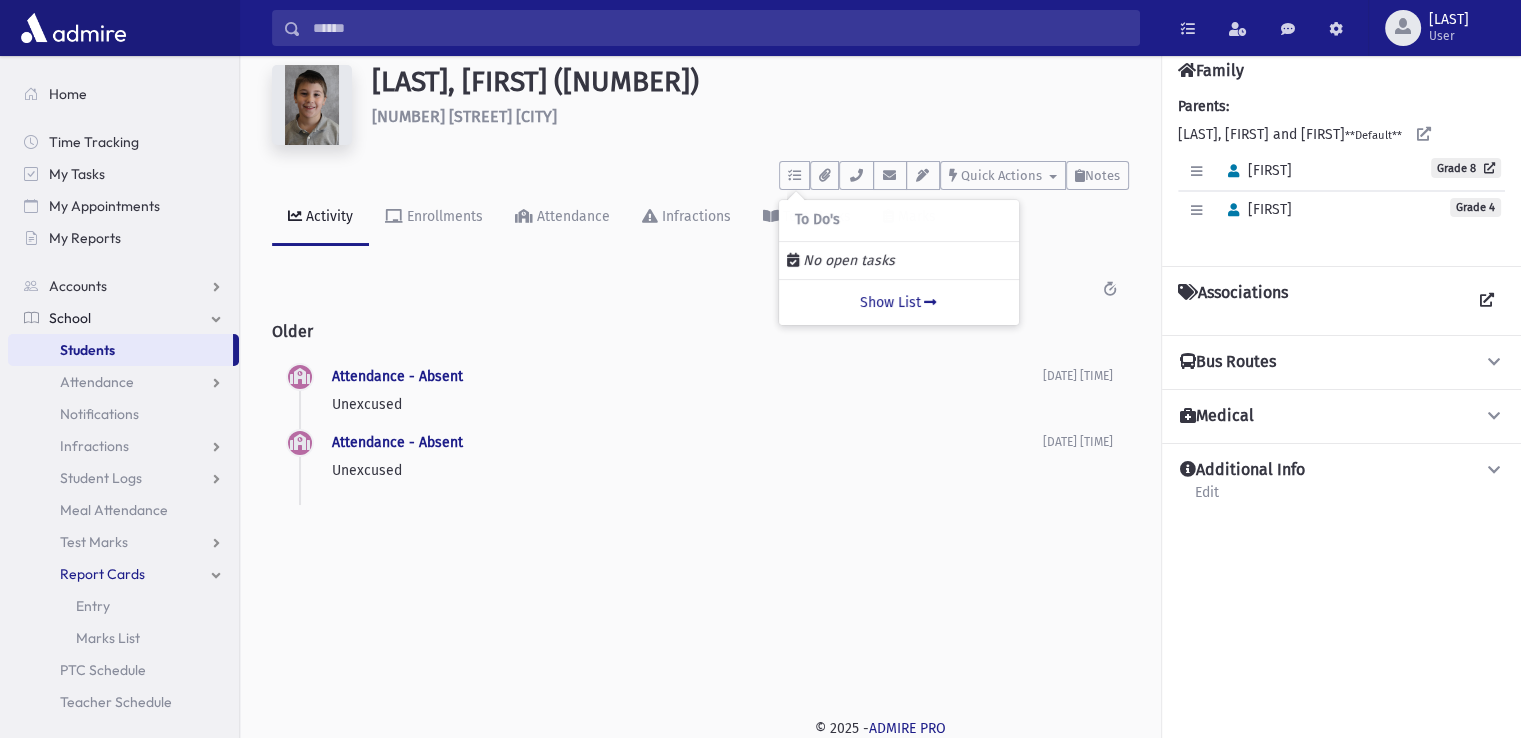 click on "Past 7 Days
Past Month
Past 6 Months
Past Year
All" at bounding box center (700, 288) 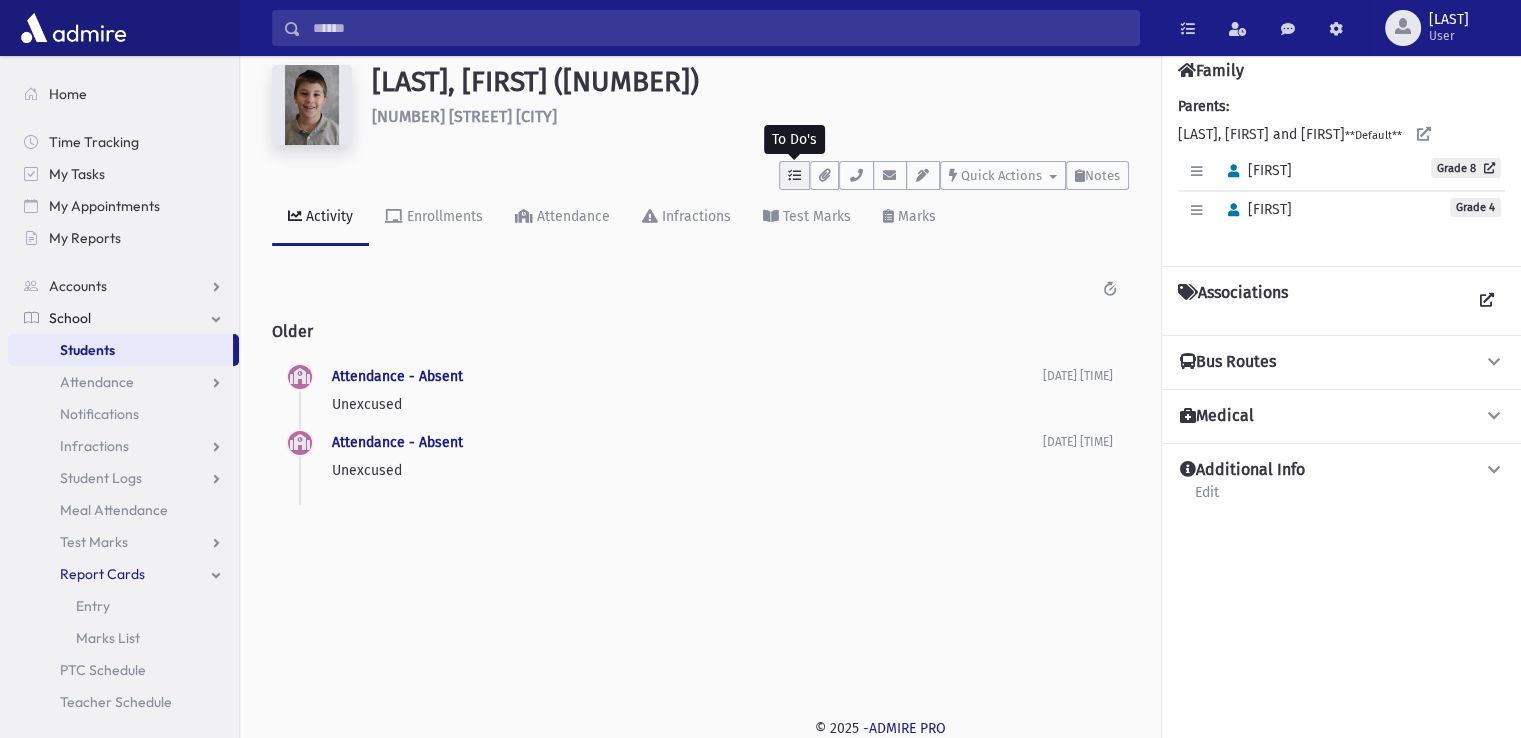 click at bounding box center [794, 175] 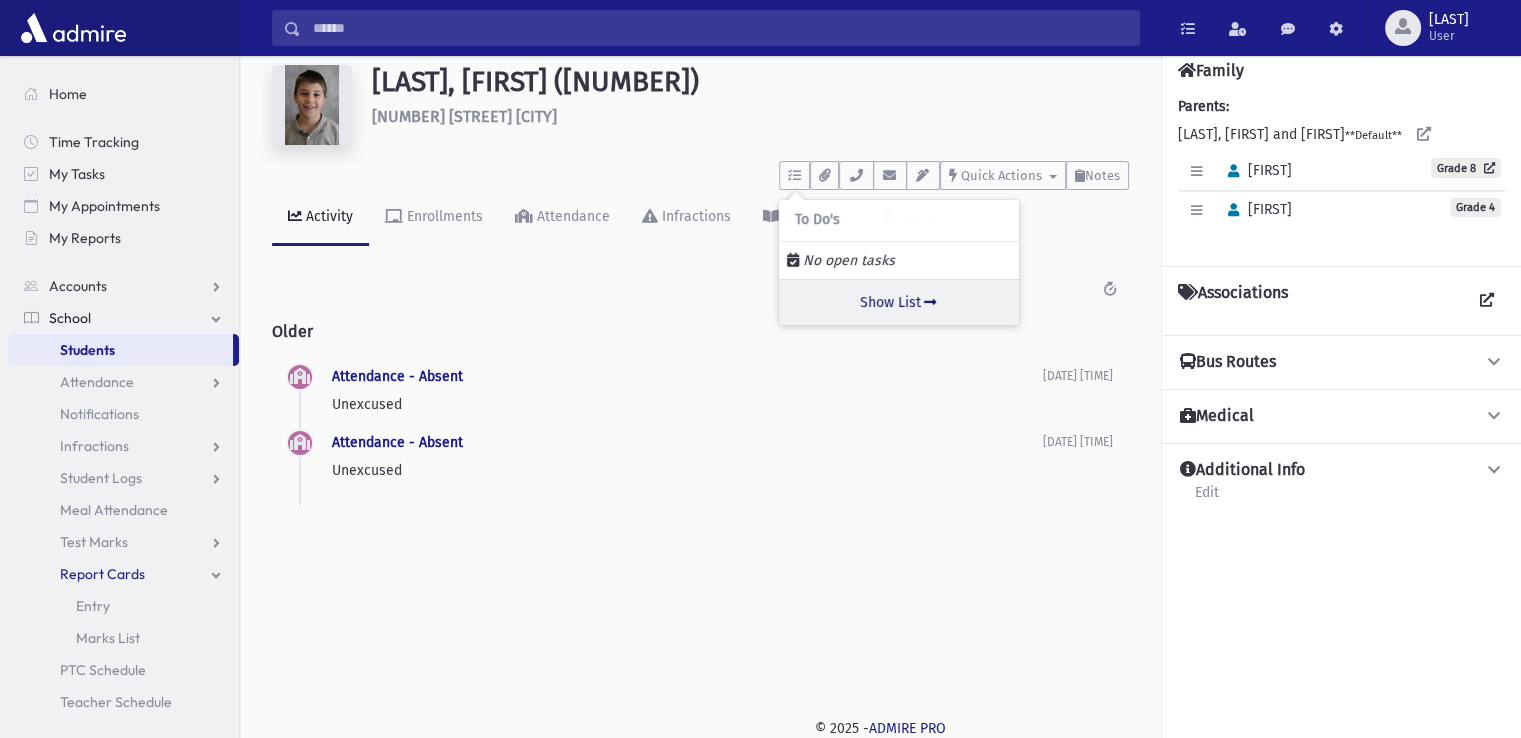 click on "Show List" at bounding box center (899, 302) 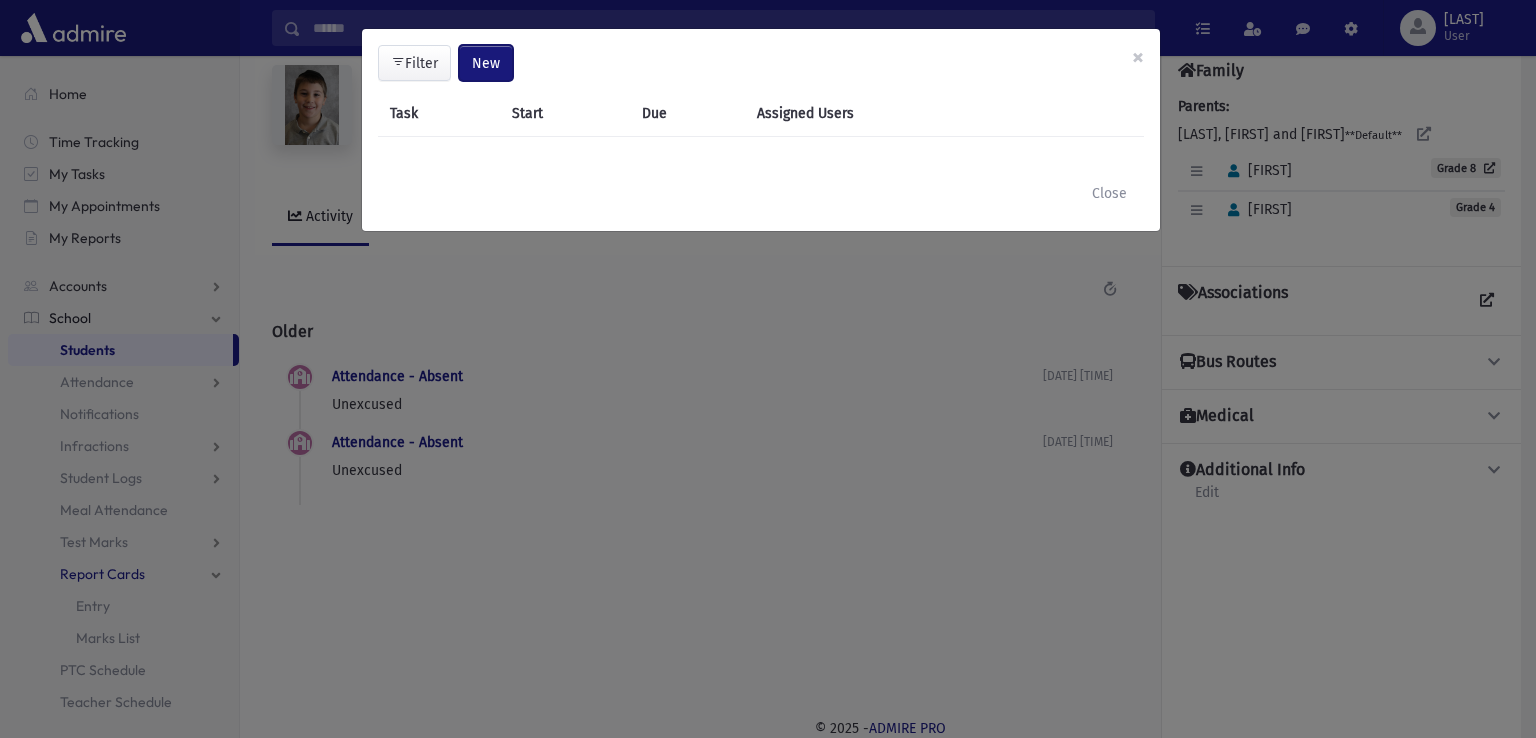 click on "New" at bounding box center [486, 63] 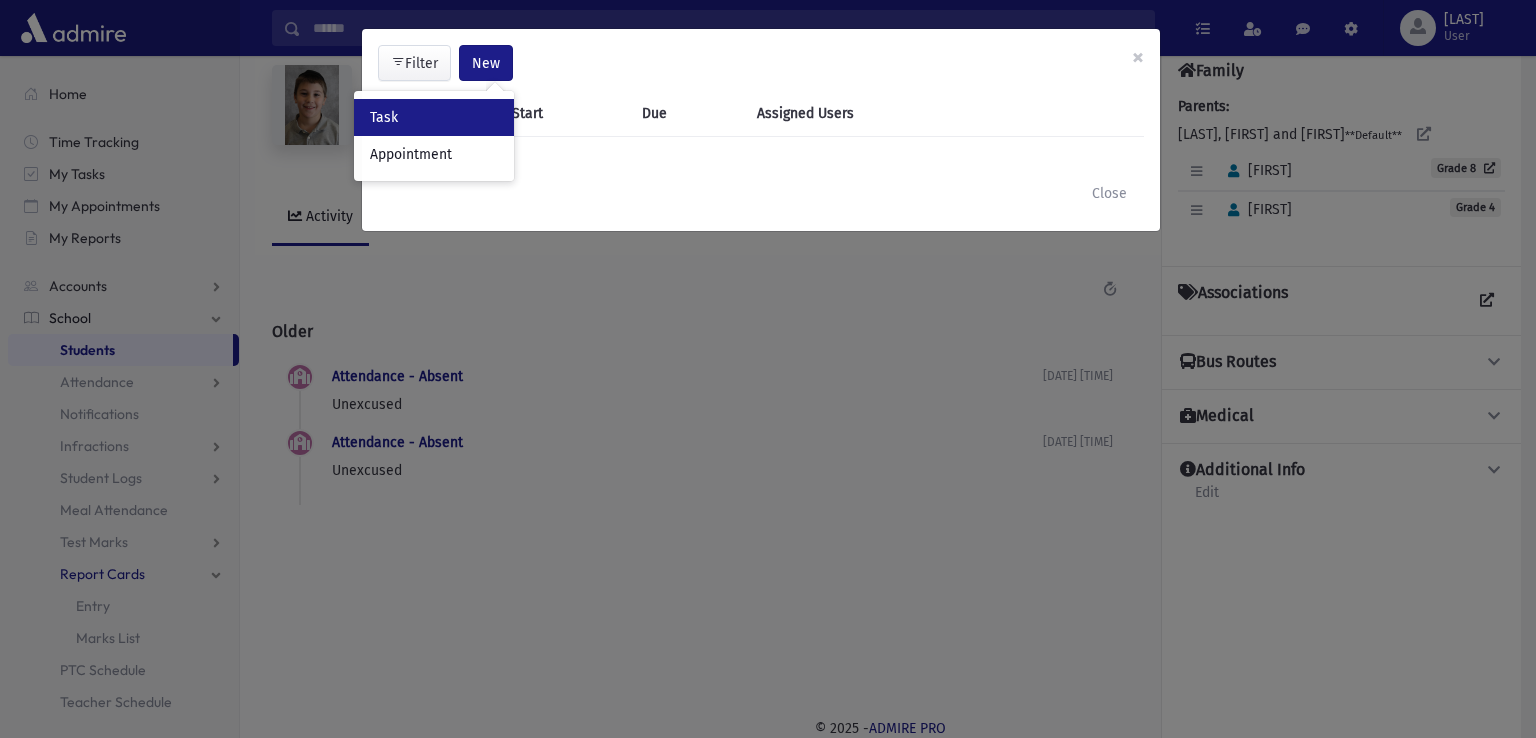 click on "Task" at bounding box center [434, 117] 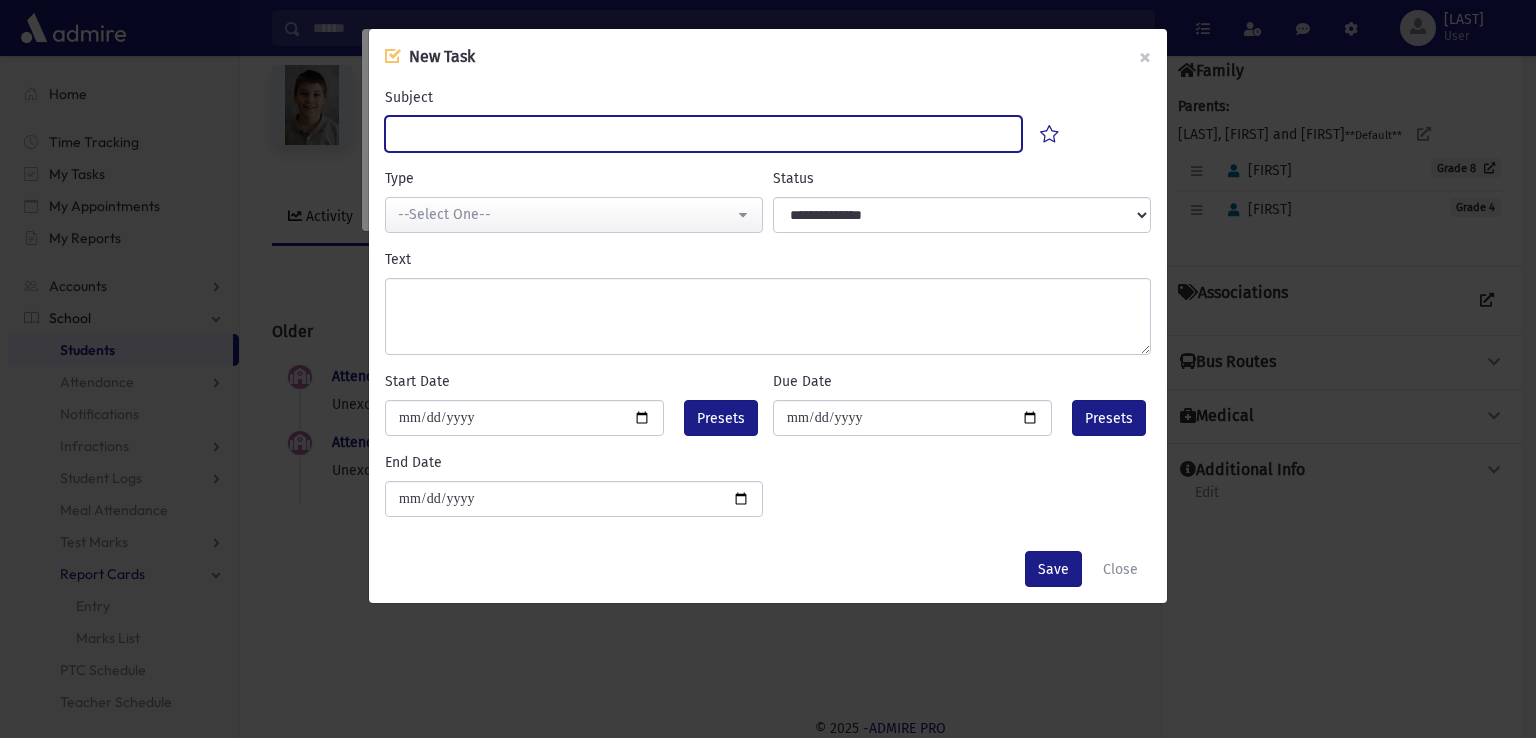 click on "Subject" at bounding box center (703, 134) 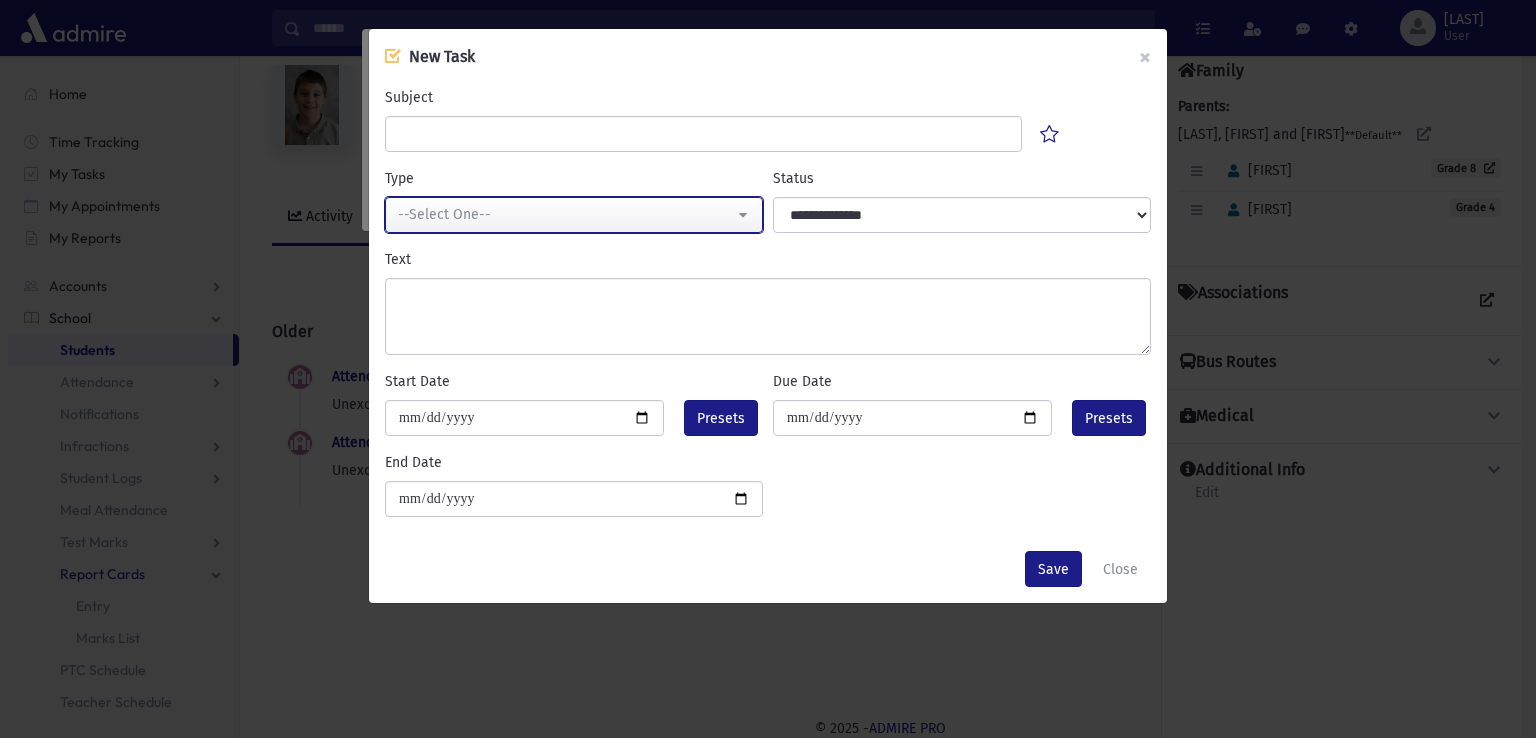 click on "--Select One--" at bounding box center (566, 214) 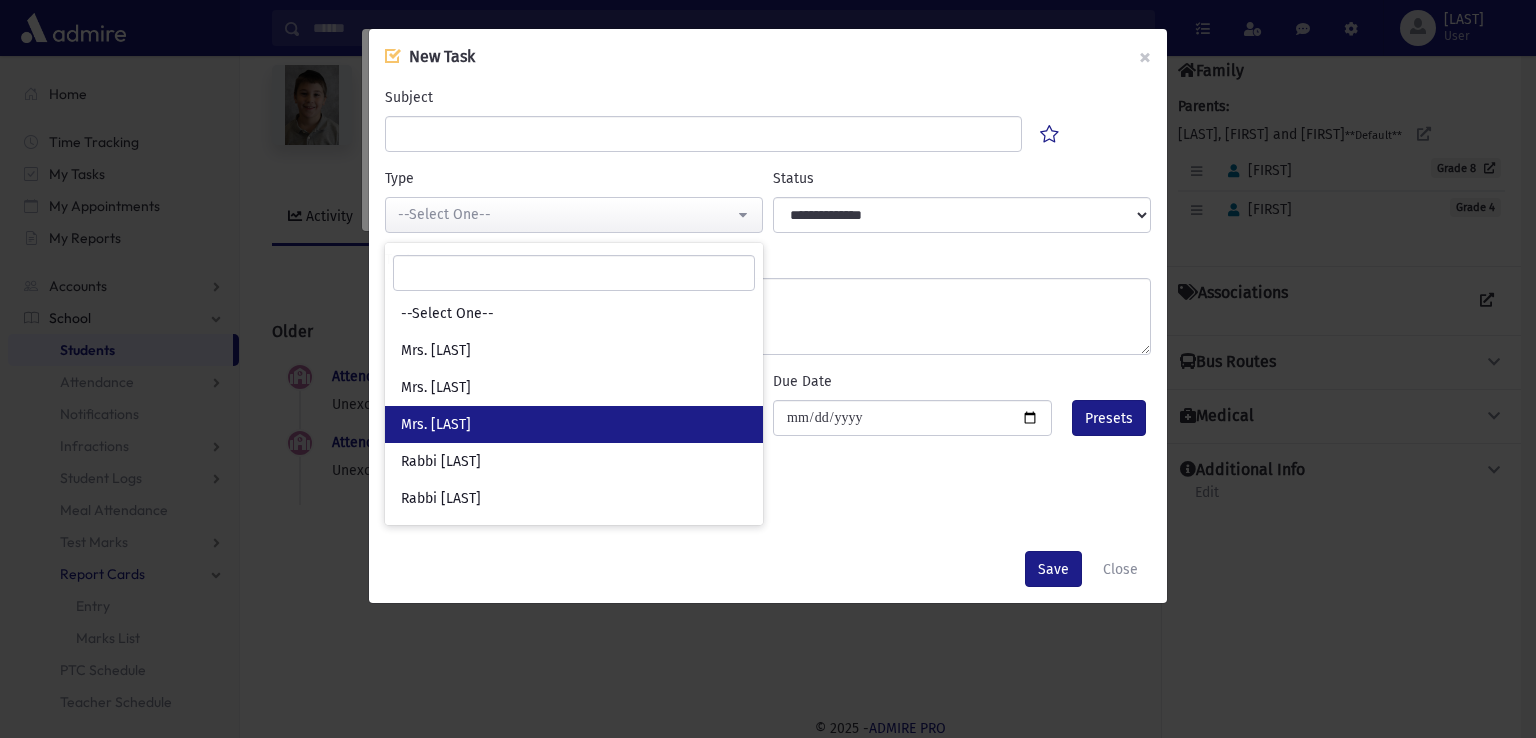 click on "Mrs. Orenstein" at bounding box center [574, 424] 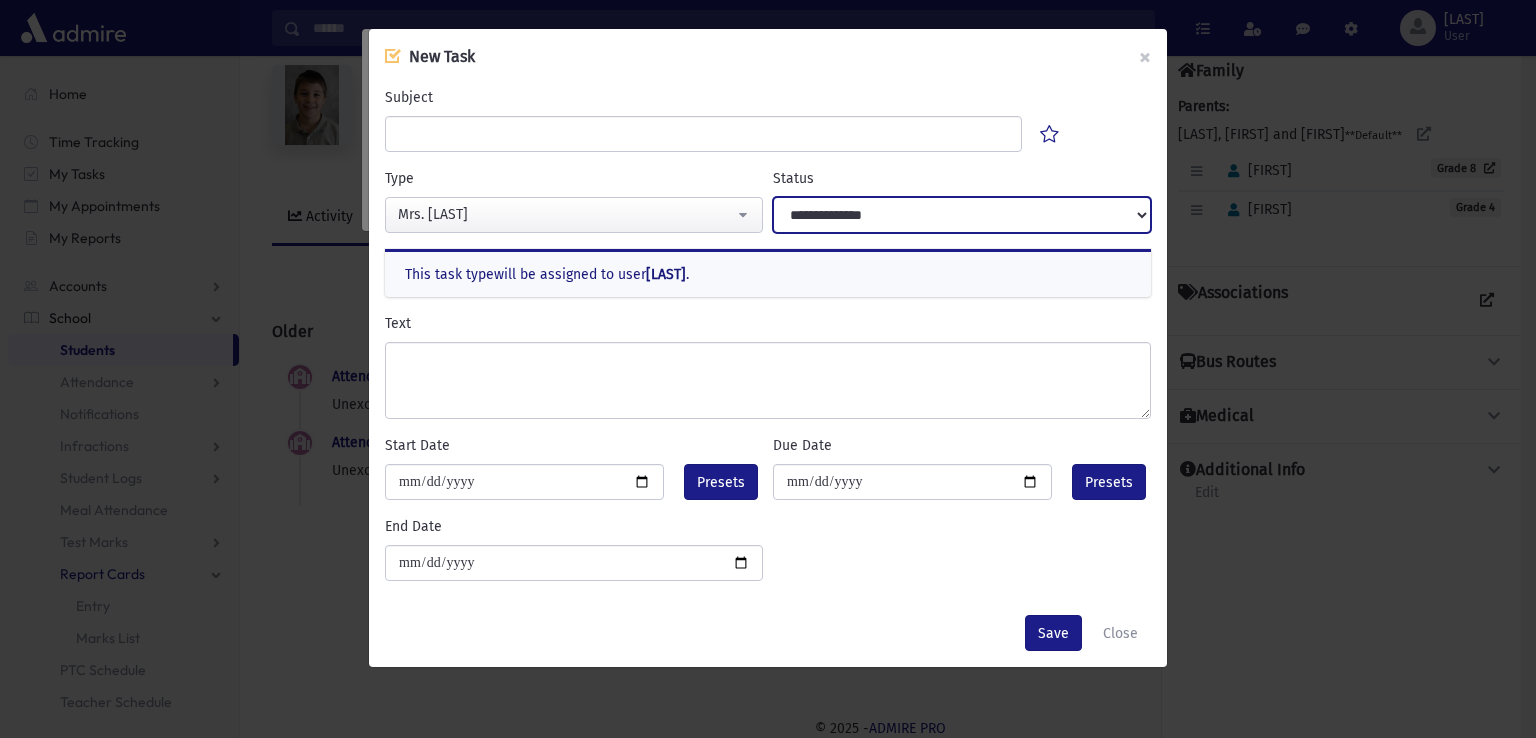 click on "**********" at bounding box center [962, 215] 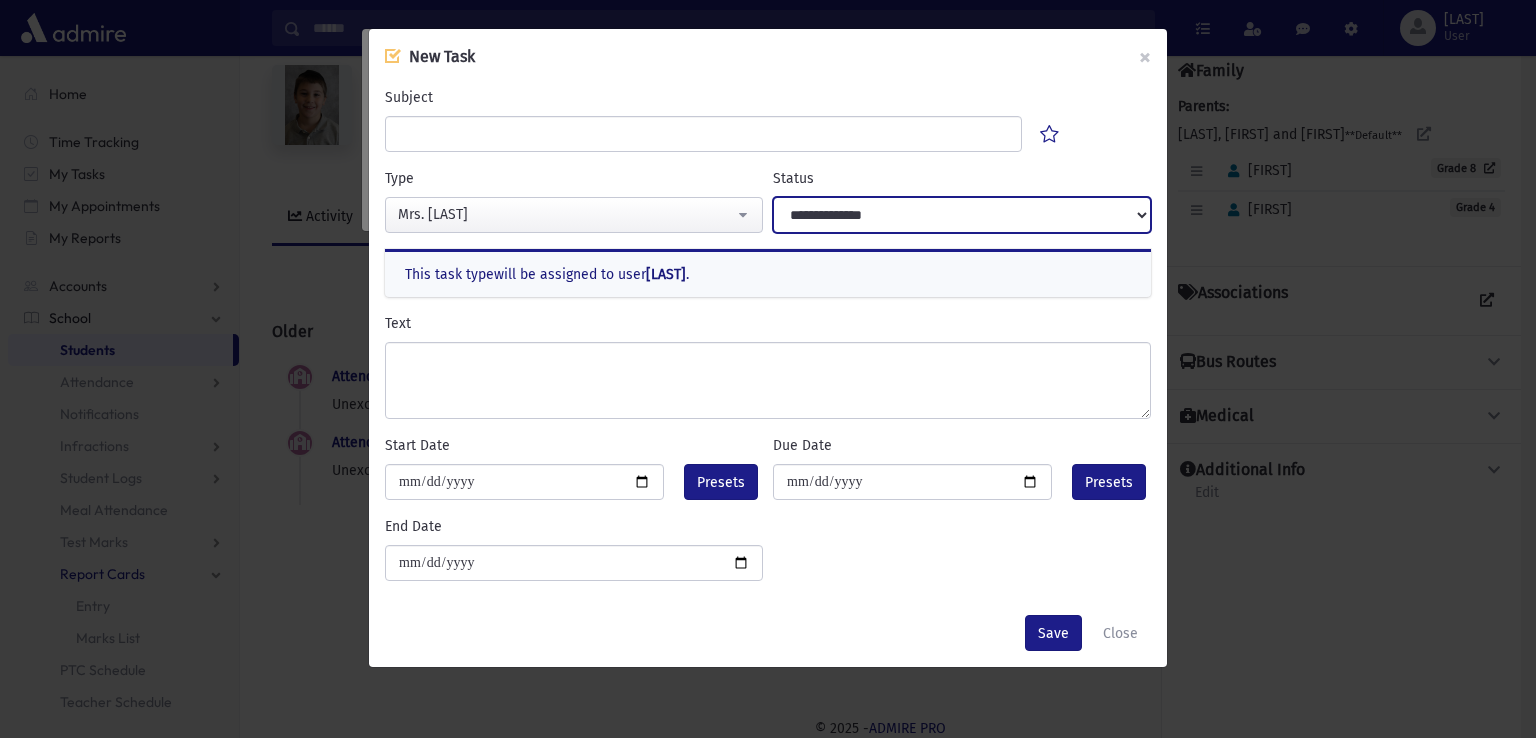 select on "*******" 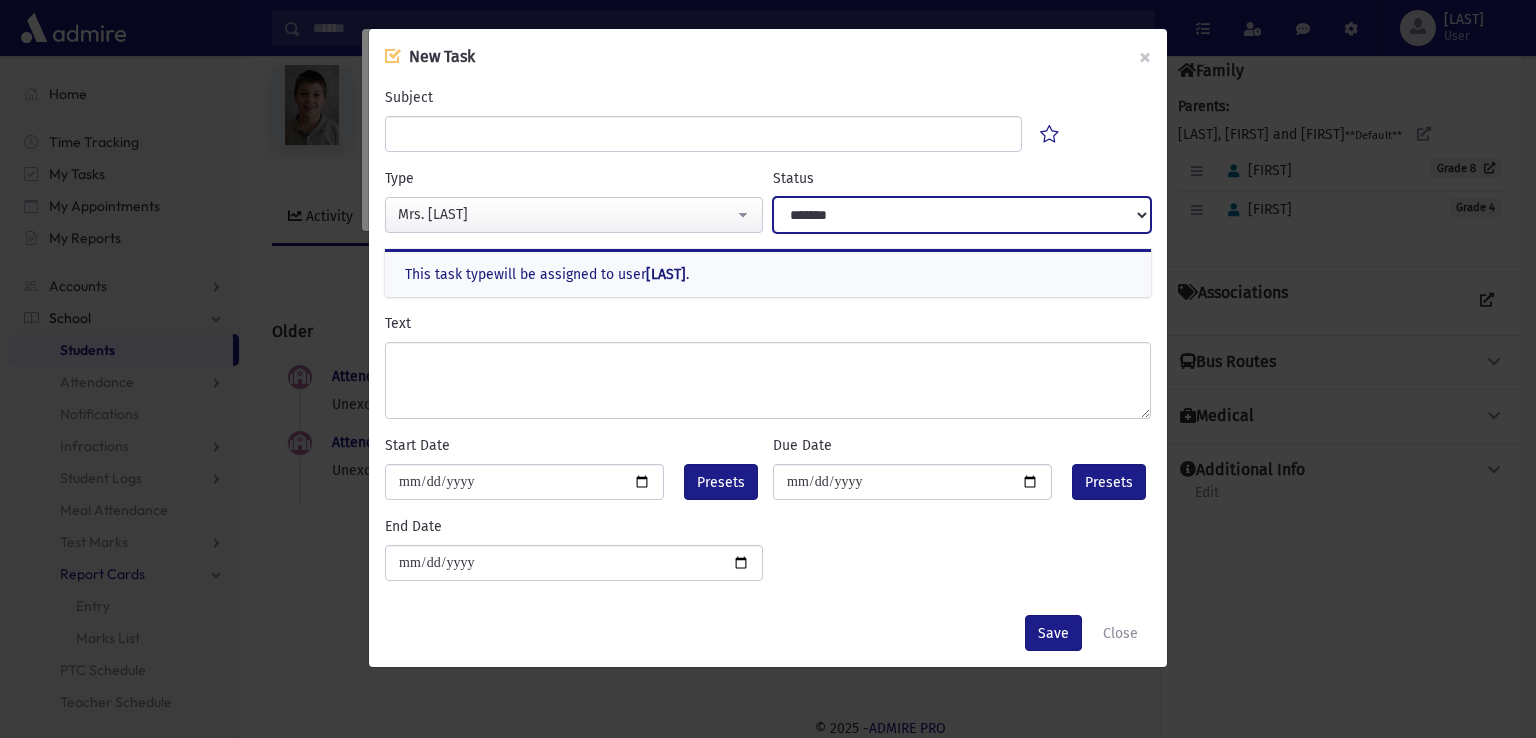 click on "**********" at bounding box center (962, 215) 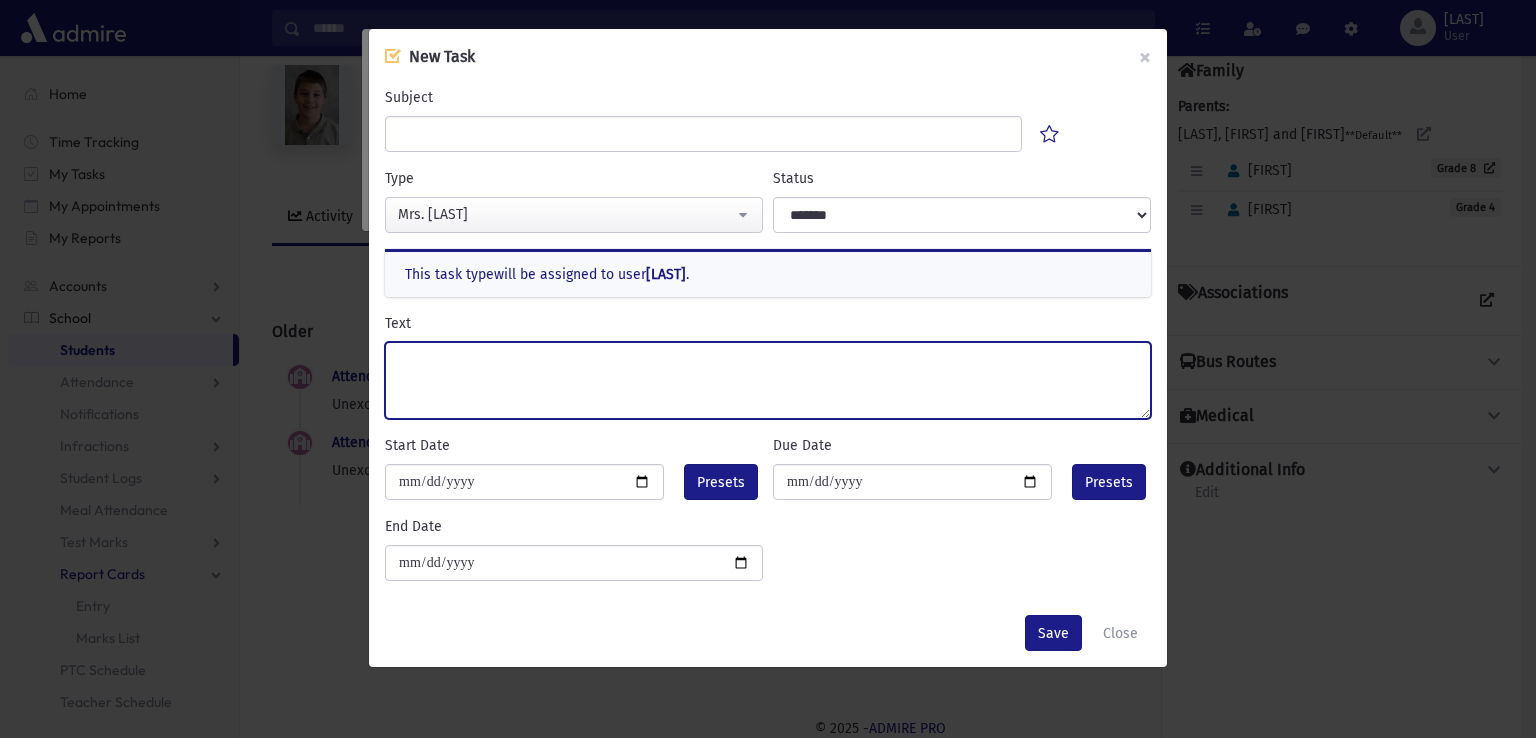 click on "Text" at bounding box center [768, 380] 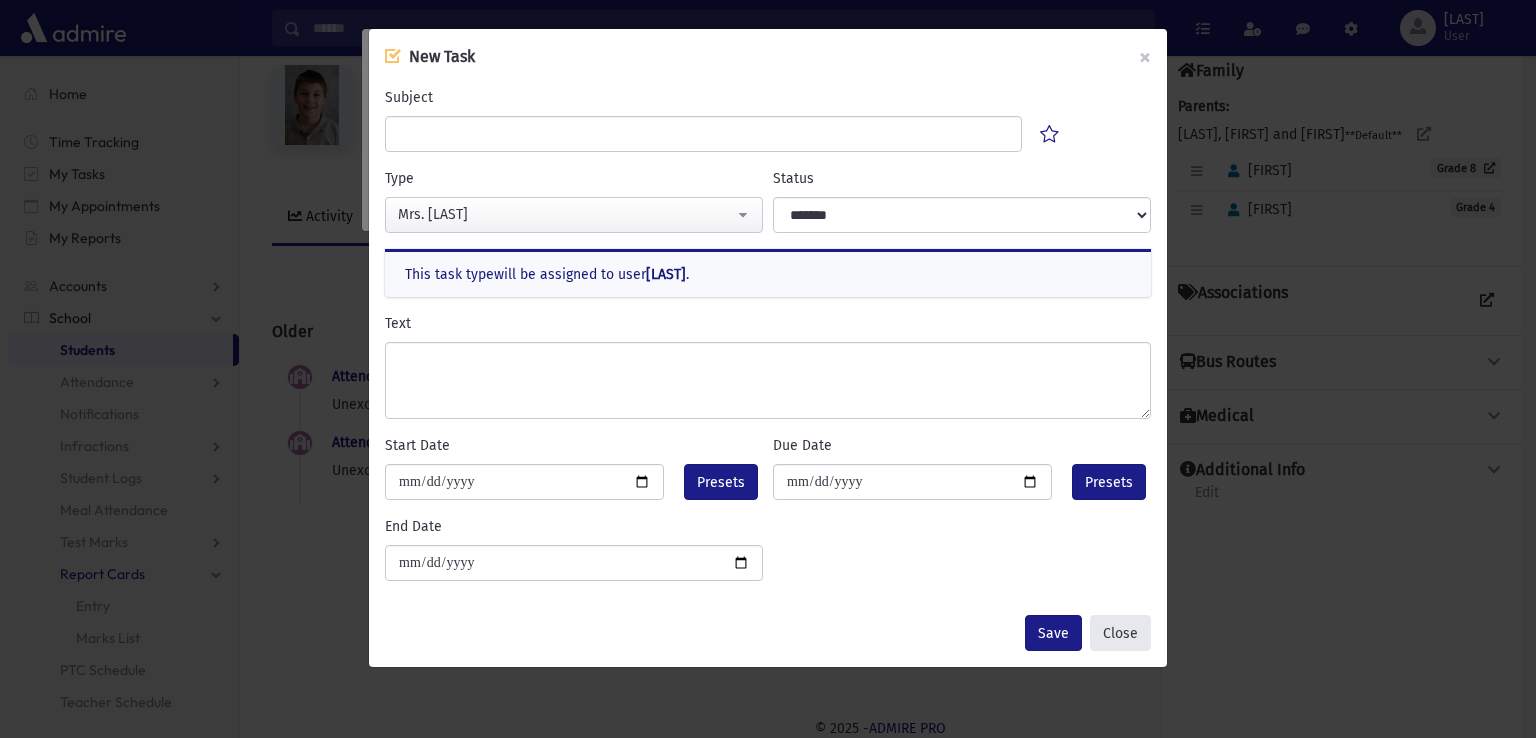 click on "Close" at bounding box center [1120, 633] 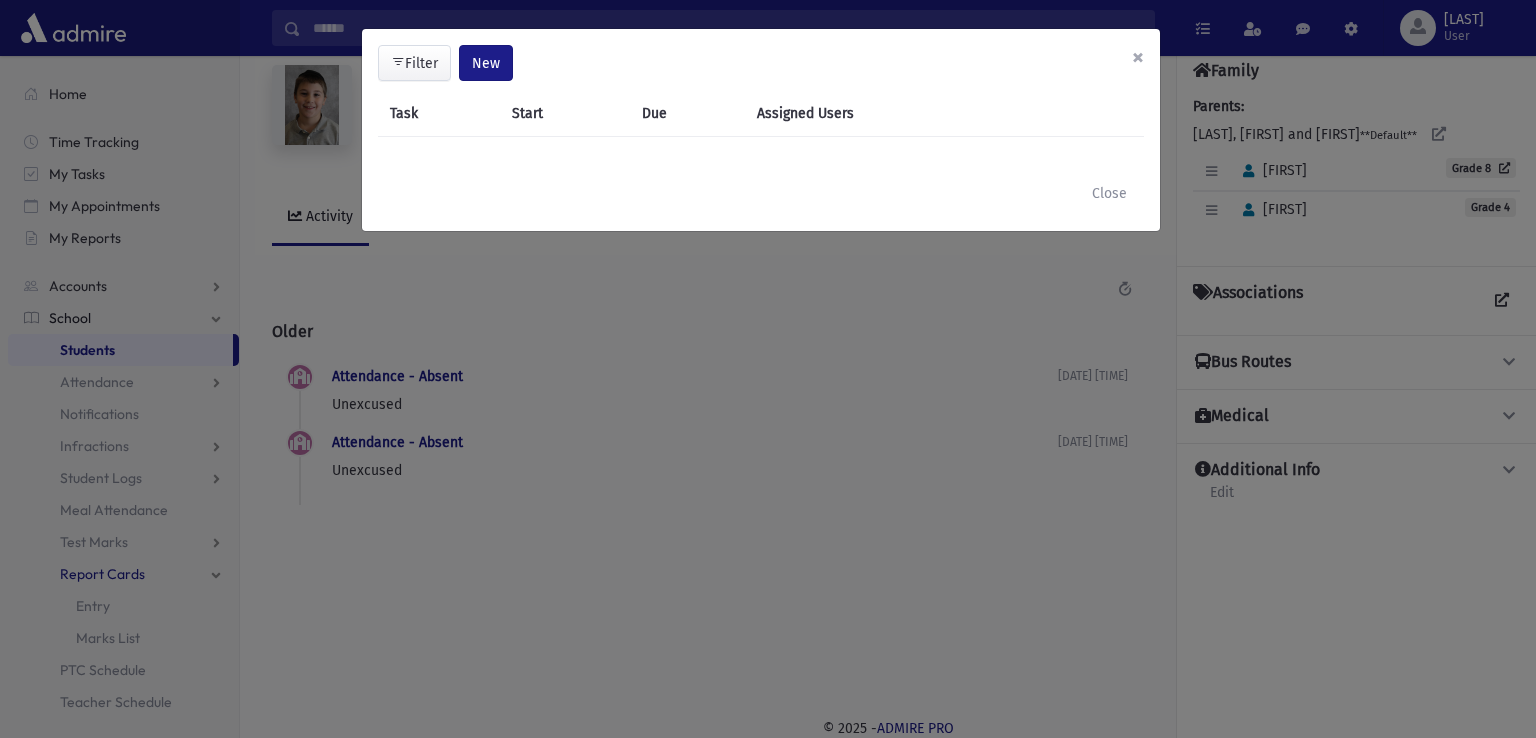 click on "×" at bounding box center (1138, 57) 